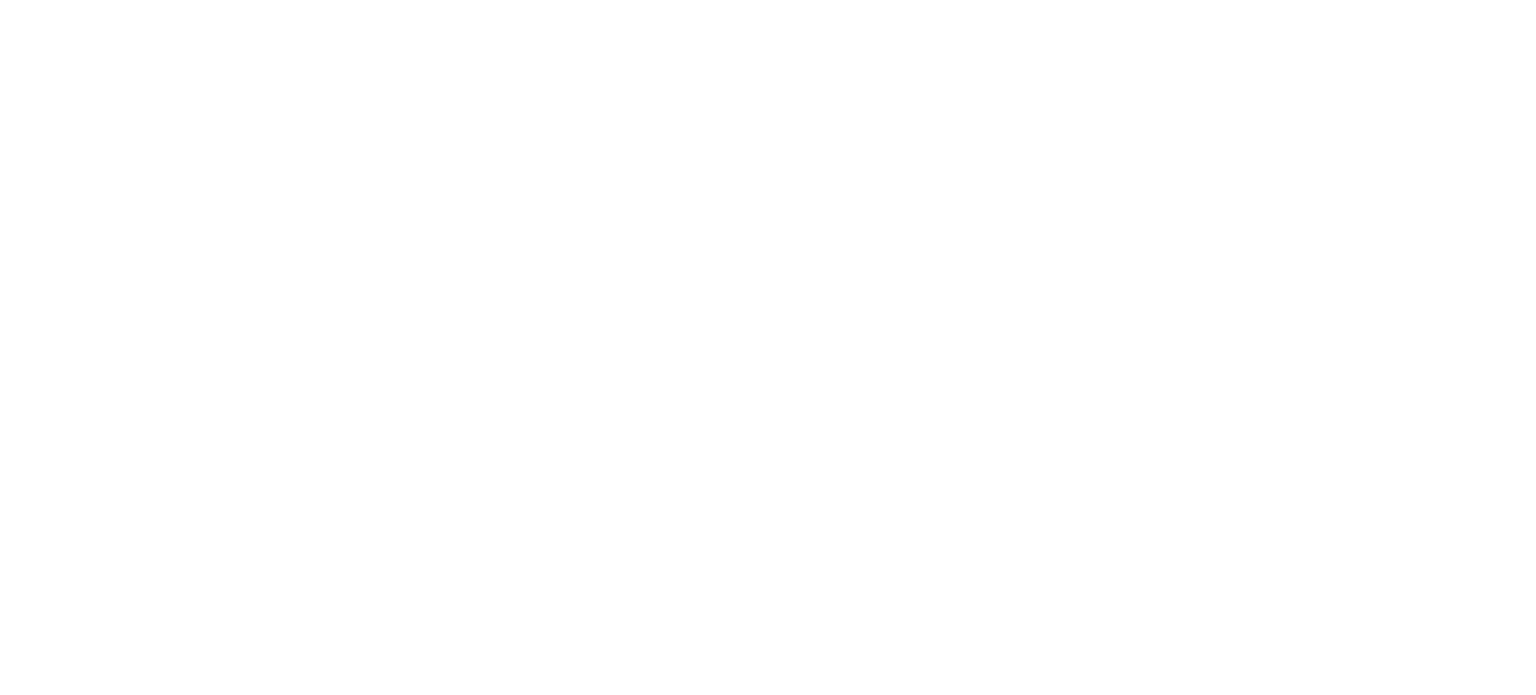 scroll, scrollTop: 0, scrollLeft: 0, axis: both 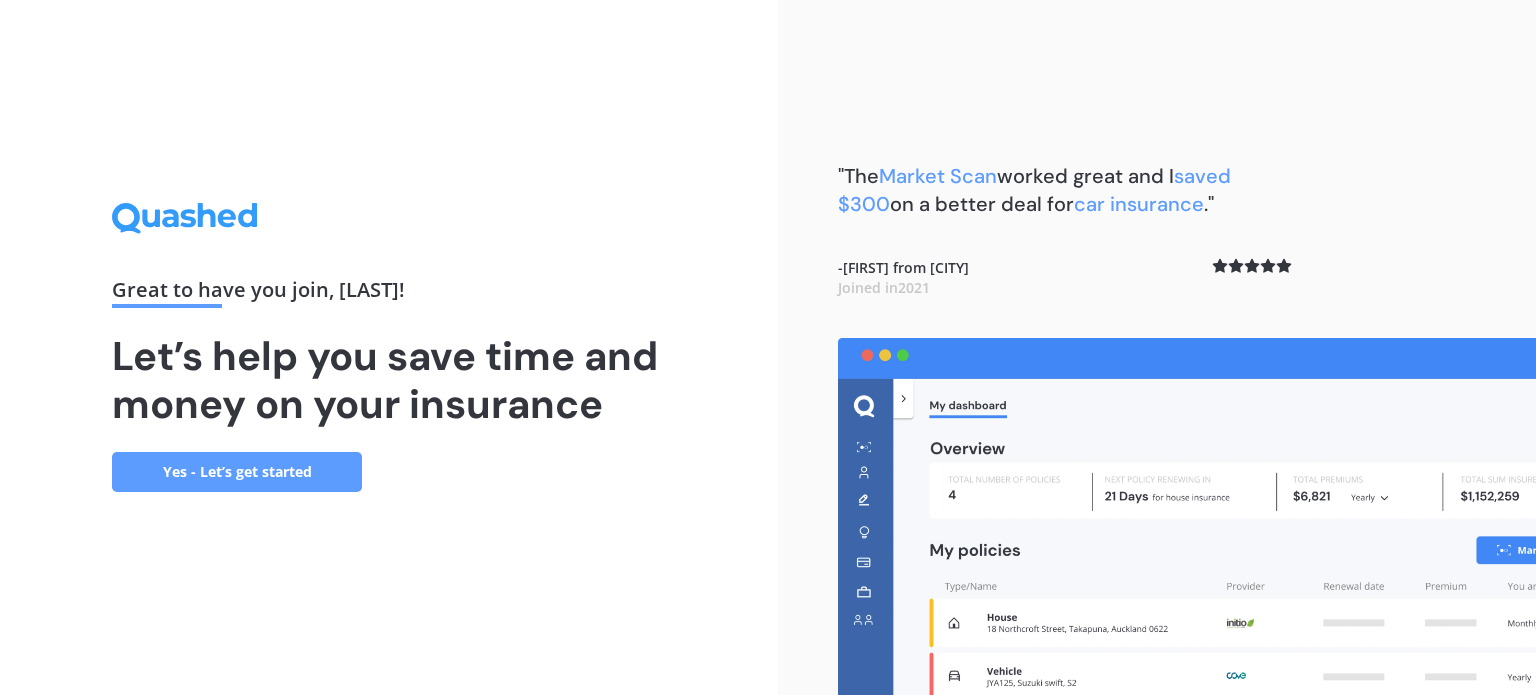 click on "Yes - Let’s get started" at bounding box center (237, 472) 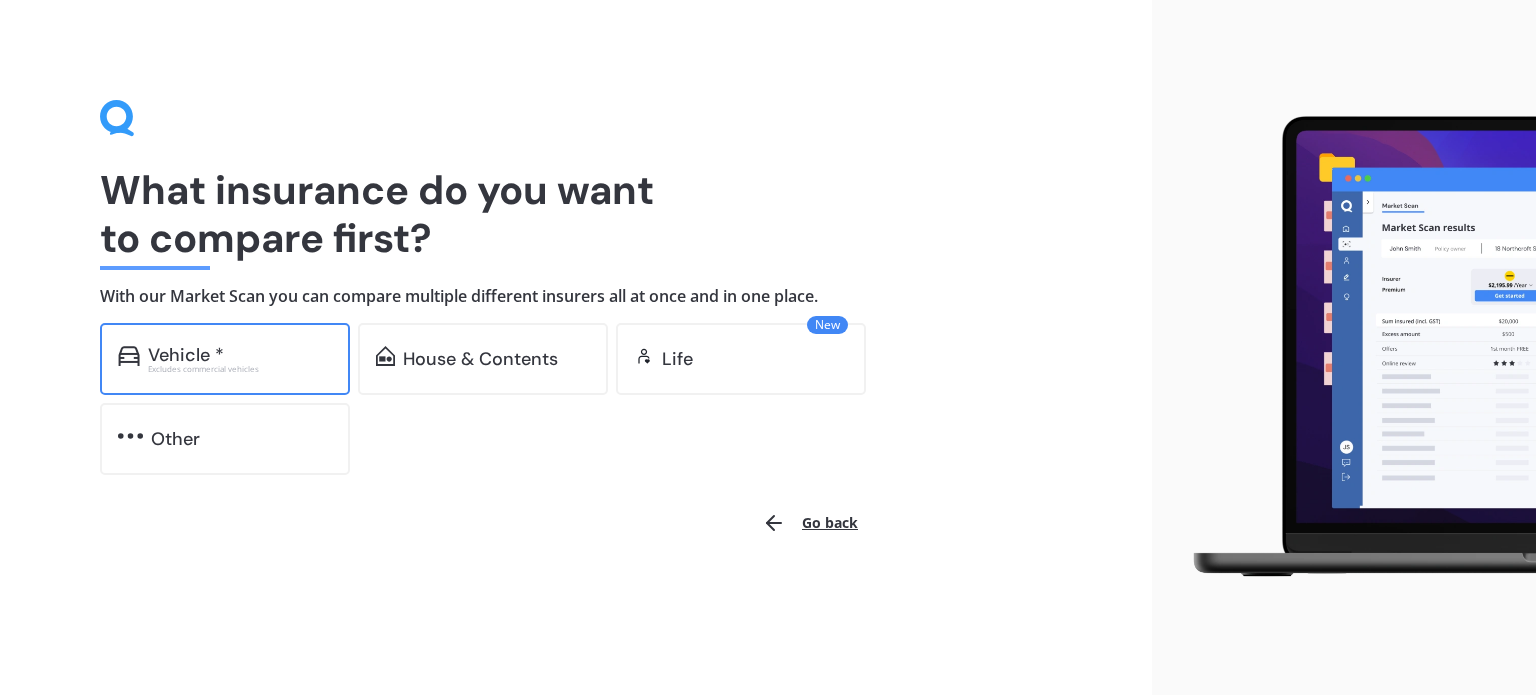 click on "Excludes commercial vehicles" at bounding box center (240, 369) 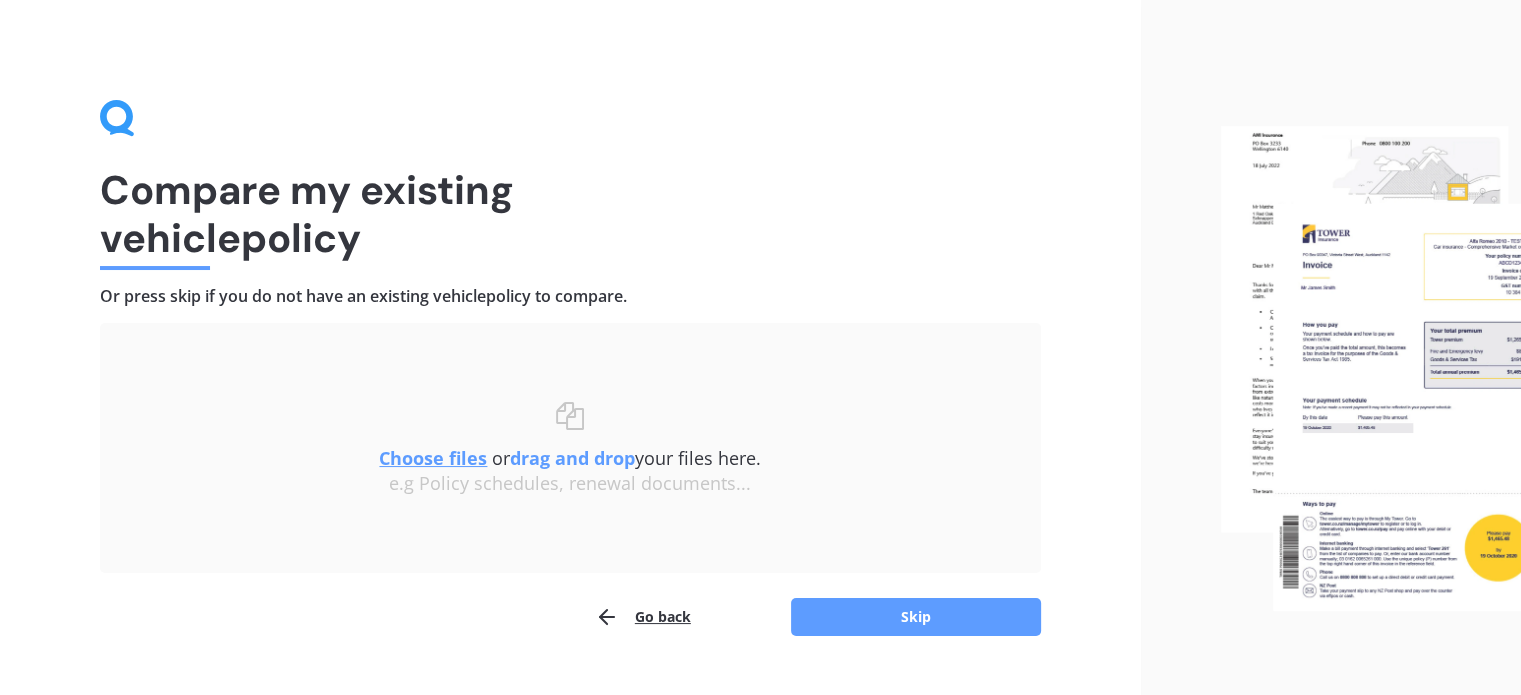 scroll, scrollTop: 41, scrollLeft: 0, axis: vertical 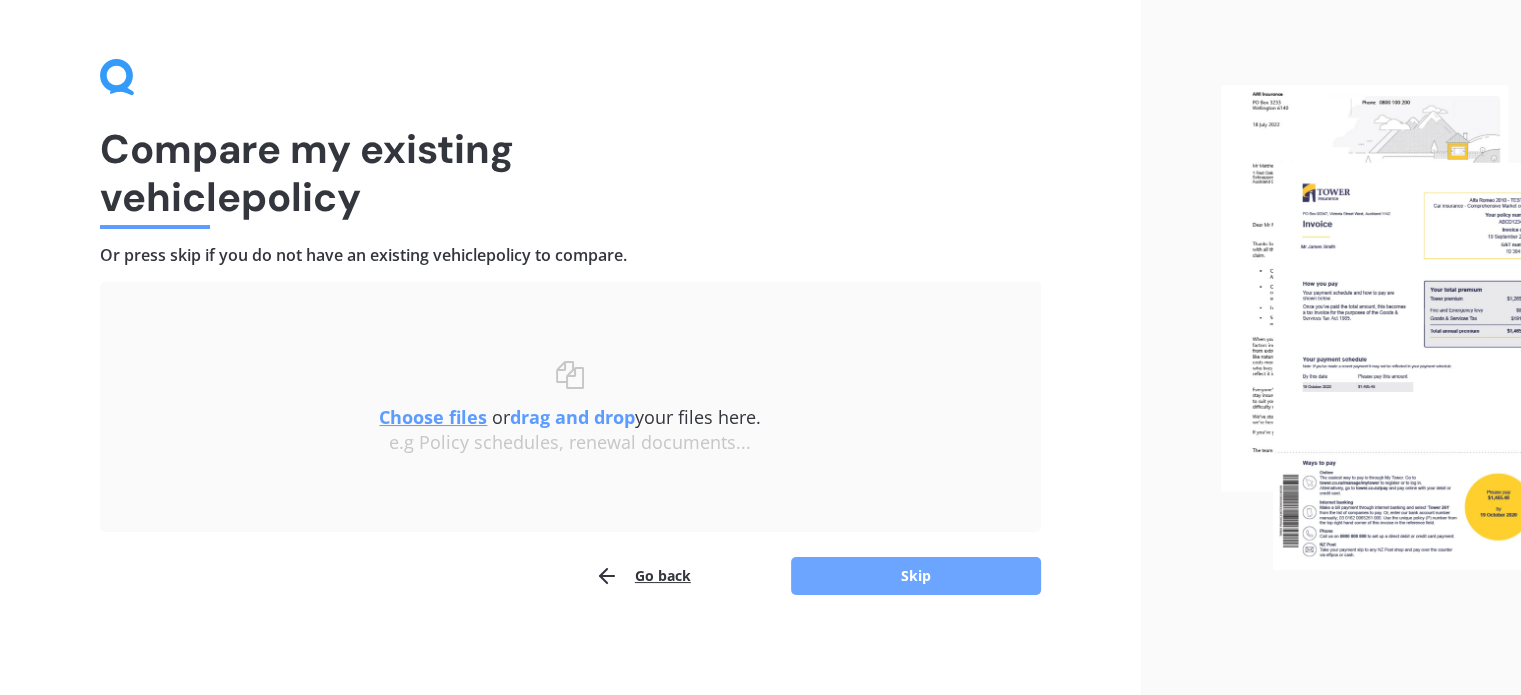 click on "Skip" at bounding box center (916, 576) 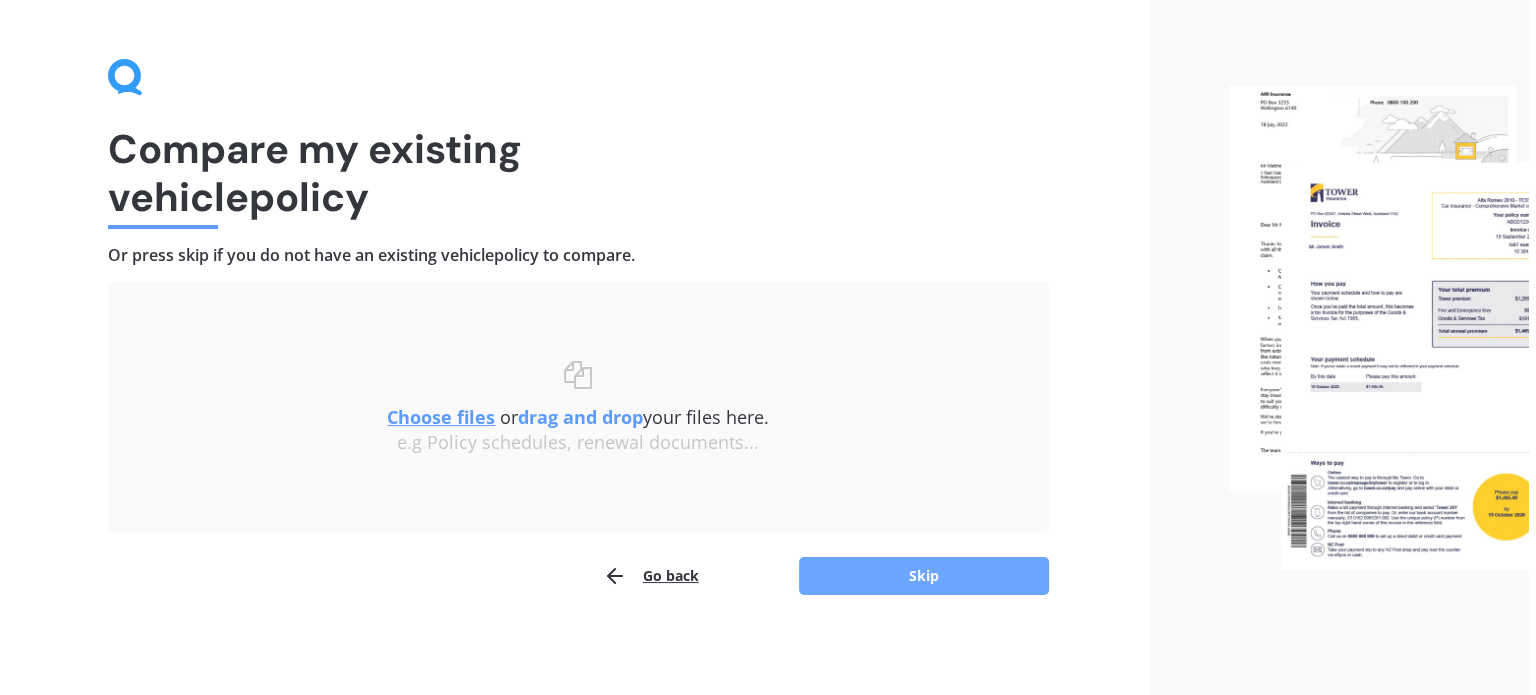 scroll, scrollTop: 0, scrollLeft: 0, axis: both 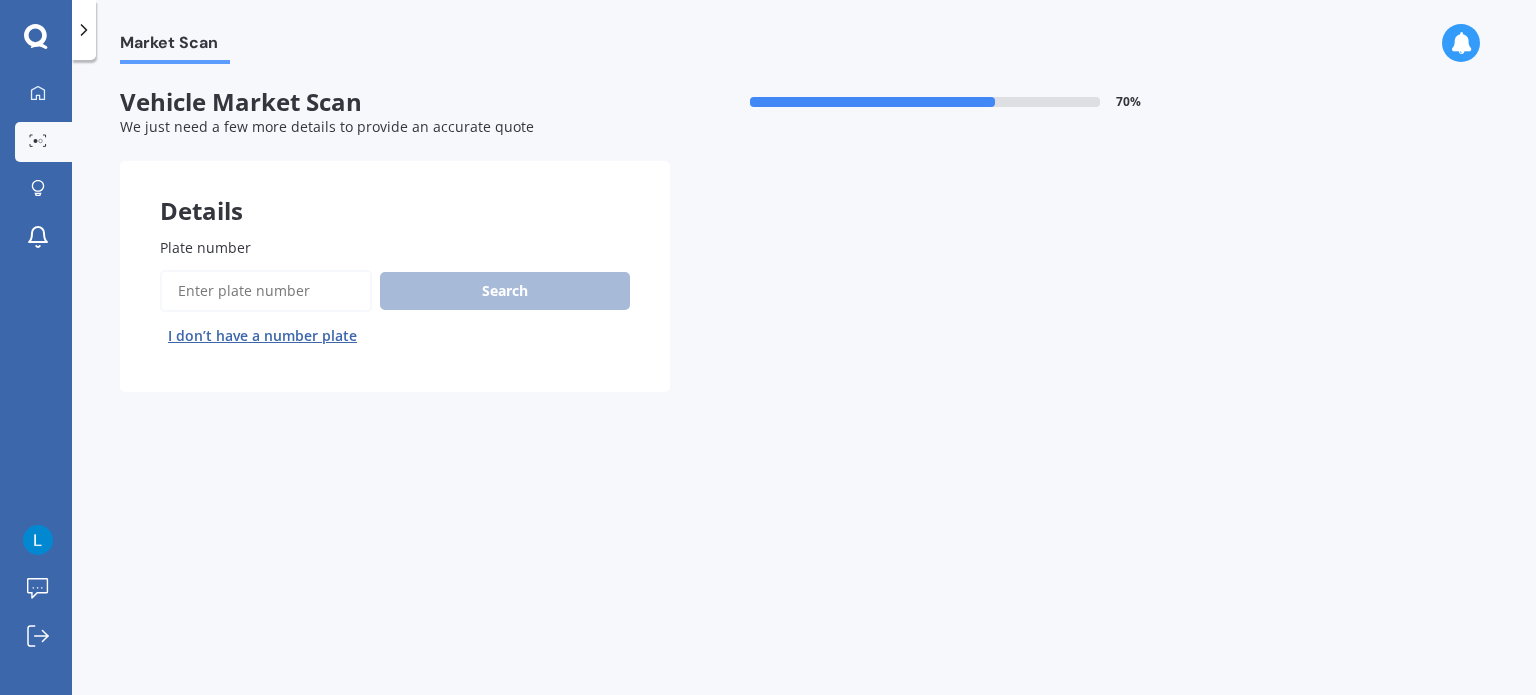 click on "Plate number" at bounding box center (266, 291) 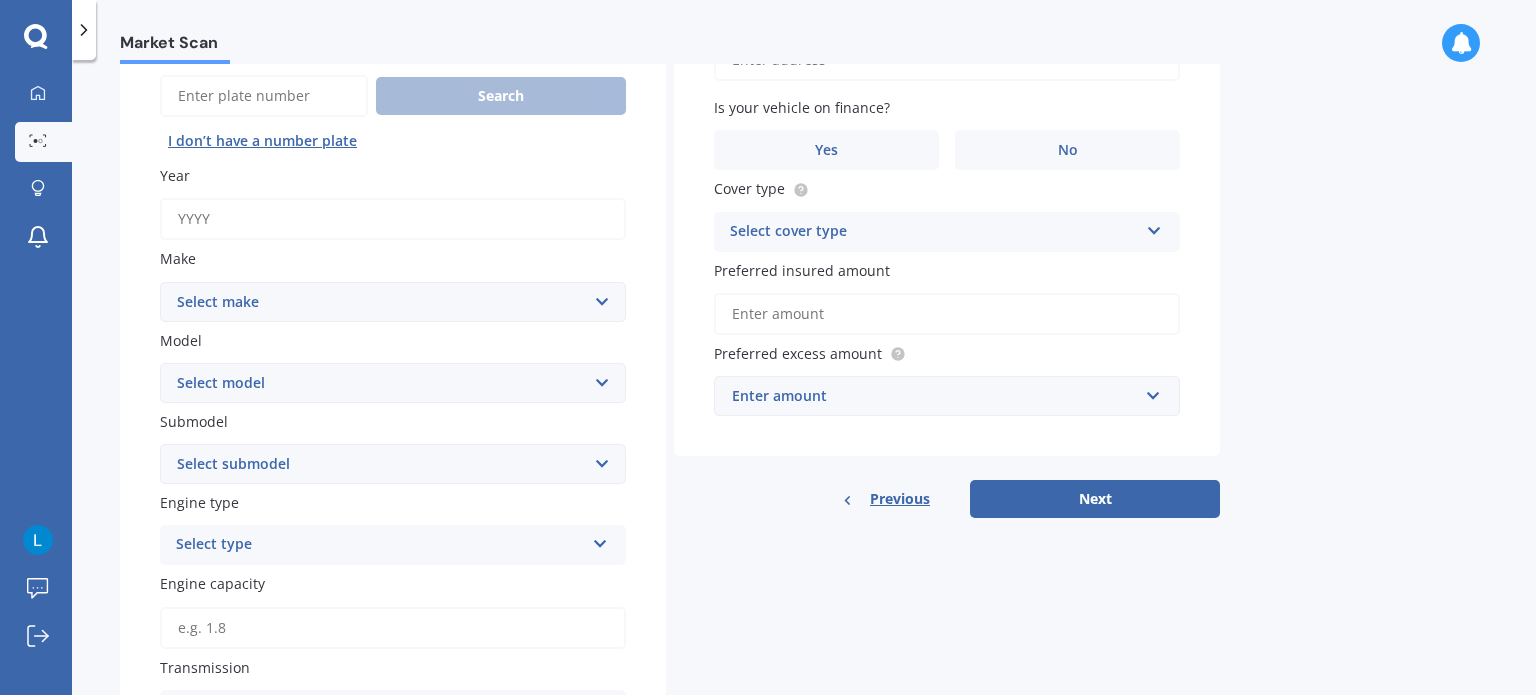 scroll, scrollTop: 200, scrollLeft: 0, axis: vertical 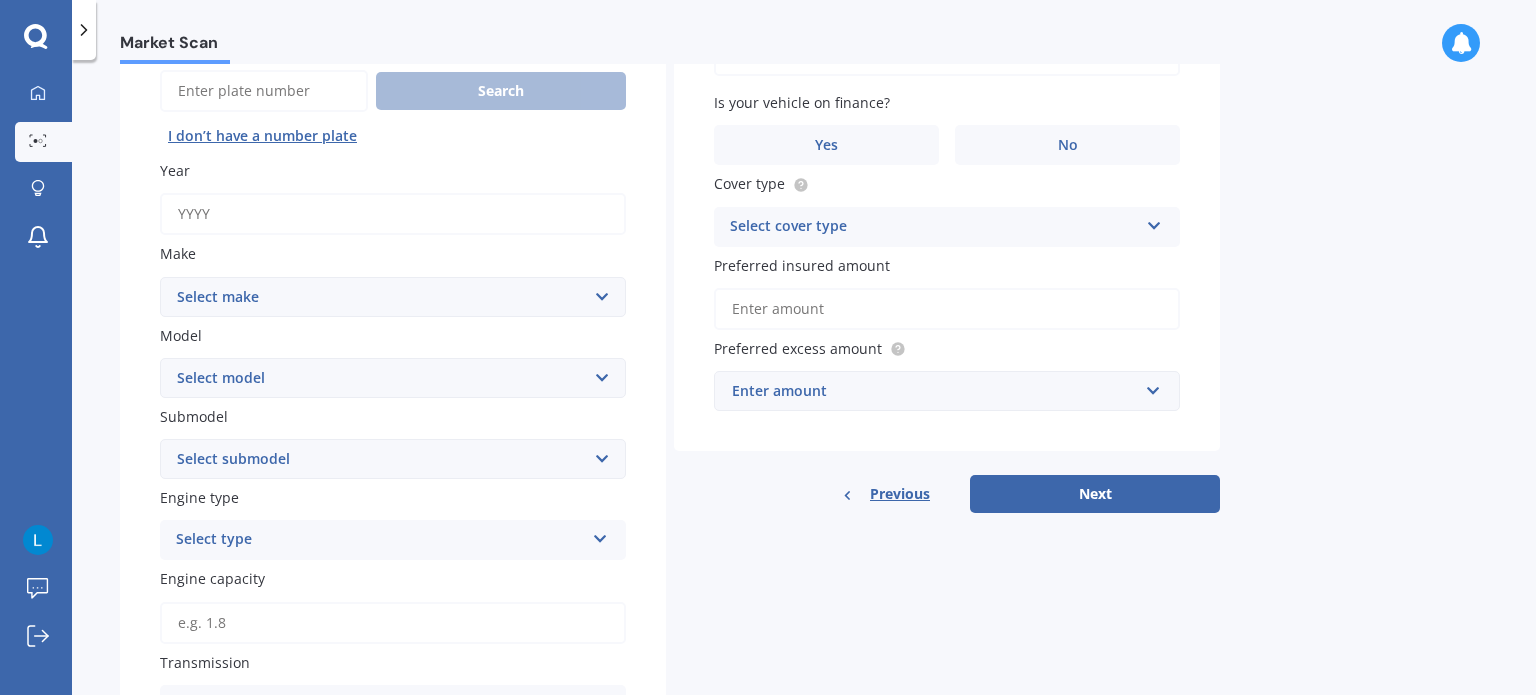 click on "Year" at bounding box center (393, 214) 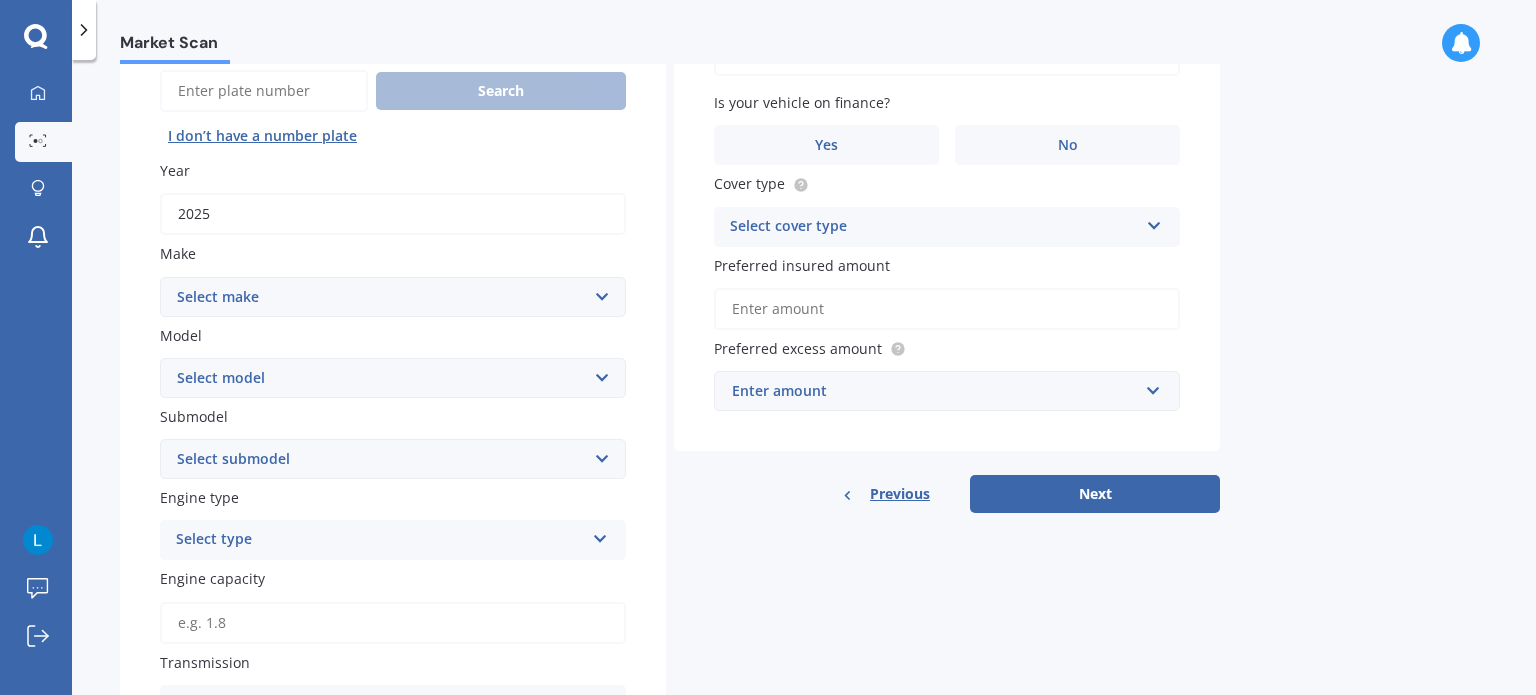type on "2025" 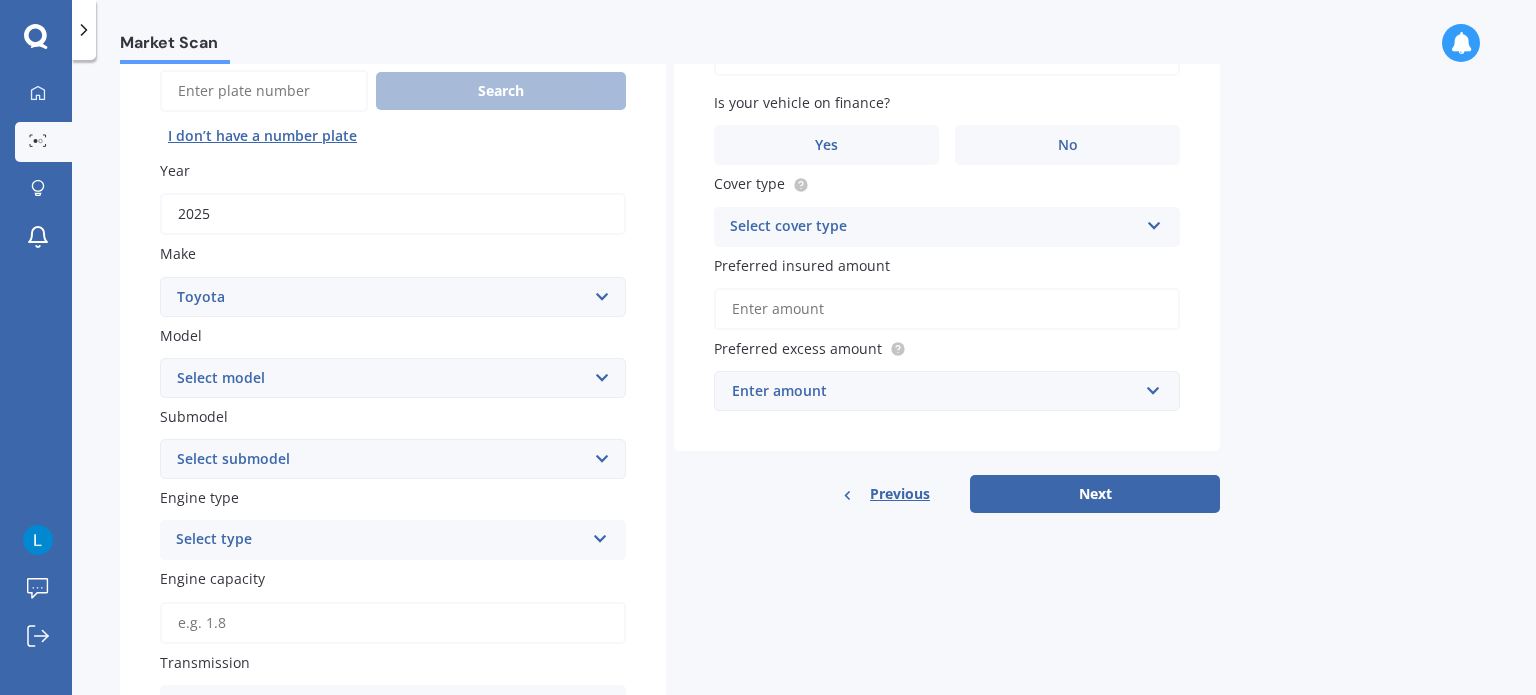 click on "Select make AC ALFA ROMEO ASTON MARTIN AUDI AUSTIN BEDFORD Bentley BMW BYD CADILLAC CAN-AM CHERY CHEVROLET CHRYSLER Citroen CRUISEAIR CUPRA DAEWOO DAIHATSU DAIMLER DAMON DIAHATSU DODGE EXOCET FACTORY FIVE FERRARI FIAT Fiord FLEETWOOD FORD FOTON FRASER GEELY GENESIS GEORGIE BOY GMC GREAT WALL GWM HAVAL HILLMAN HINO HOLDEN HOLIDAY RAMBLER HONDA HUMMER HYUNDAI INFINITI ISUZU IVECO JAC JAECOO JAGUAR JEEP KGM KIA LADA LAMBORGHINI LANCIA LANDROVER LDV LEAPMOTOR LEXUS LINCOLN LOTUS LUNAR M.G M.G. MAHINDRA MASERATI MAZDA MCLAREN MERCEDES AMG Mercedes Benz MERCEDES-AMG MERCURY MINI Mitsubishi MORGAN MORRIS NEWMAR Nissan OMODA OPEL OXFORD PEUGEOT Plymouth Polestar PONTIAC PORSCHE PROTON RAM Range Rover Rayne RENAULT ROLLS ROYCE ROVER SAAB SATURN SEAT SHELBY SKODA SMART SSANGYONG SUBARU SUZUKI TATA TESLA TIFFIN Toyota TRIUMPH TVR Vauxhall VOLKSWAGEN VOLVO WESTFIELD WINNEBAGO ZX" at bounding box center [393, 297] 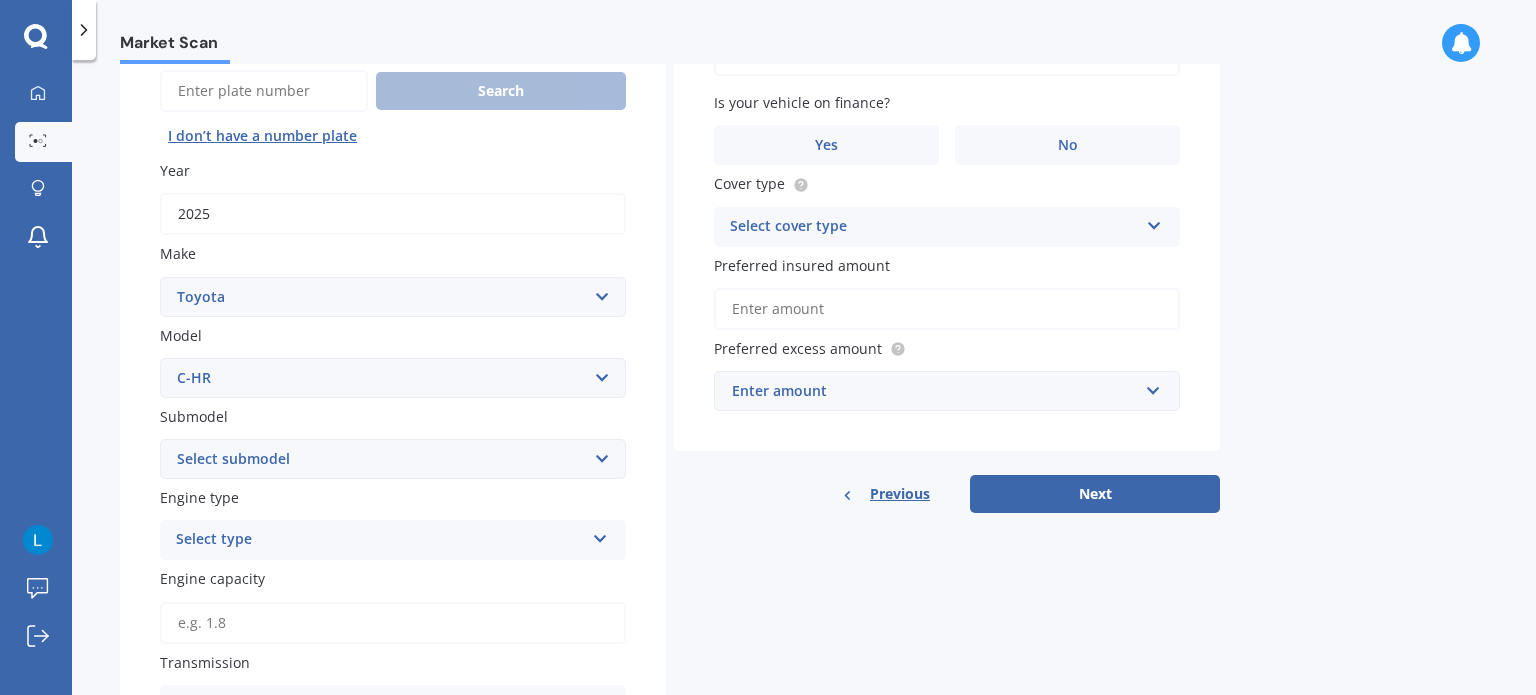 click on "Select model 4 Runner 86 Allex Allion Alphard Altezza Aqua Aristo Aurion Auris Avalon Avensis AYGO bB Belta Blade Blizzard 4WD Brevis Bundera 4WD C-HR Caldina Cami Camry Carib Carina Cavalier Celica Celsior Century Ceres Chaser Coaster Corolla Corona Corsa Cressida Cresta Crown Curren Cynos Deliboy Duet Dyna Echo Esquire Estima FJ Fortuner Funcargo Gaia Gracia Grande Granvia Harrier Hiace Highlander HILUX Ipsum iQ Isis IST Kluger Landcruiser LANDCRUISER PRADO Levin Liteace Marino Mark 2 Mark X Mirai MR-S MR2 Nadia Noah Nova Opa Paseo Passo Pixis Platz Porte Premio Previa MPV Prius Probox Progres Qualis Ractis RAIZE Raum RAV-4 Regius Van Runx Rush Sai Scepter Sera Sienta Soarer Spacio Spade Sprinter Starlet Succeed Supra Surf Tank Tarago Tercel Townace Toyo-ace Trueno Tundra Vanguard Vellfire Verossa Vienta Vista Vitz Voltz Voxy Will Windom Wish Yaris" at bounding box center (393, 378) 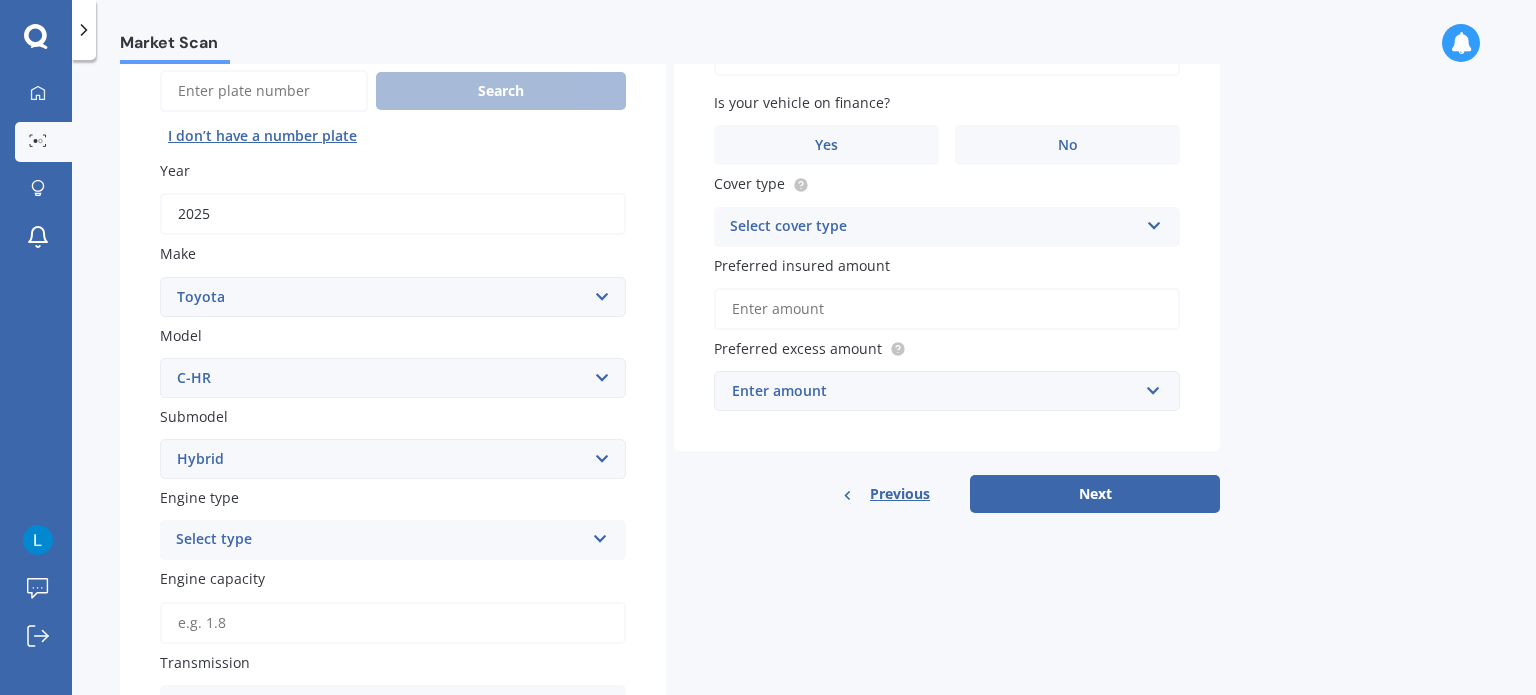 click on "Select submodel Hybrid Station Wagon SUV" at bounding box center [393, 459] 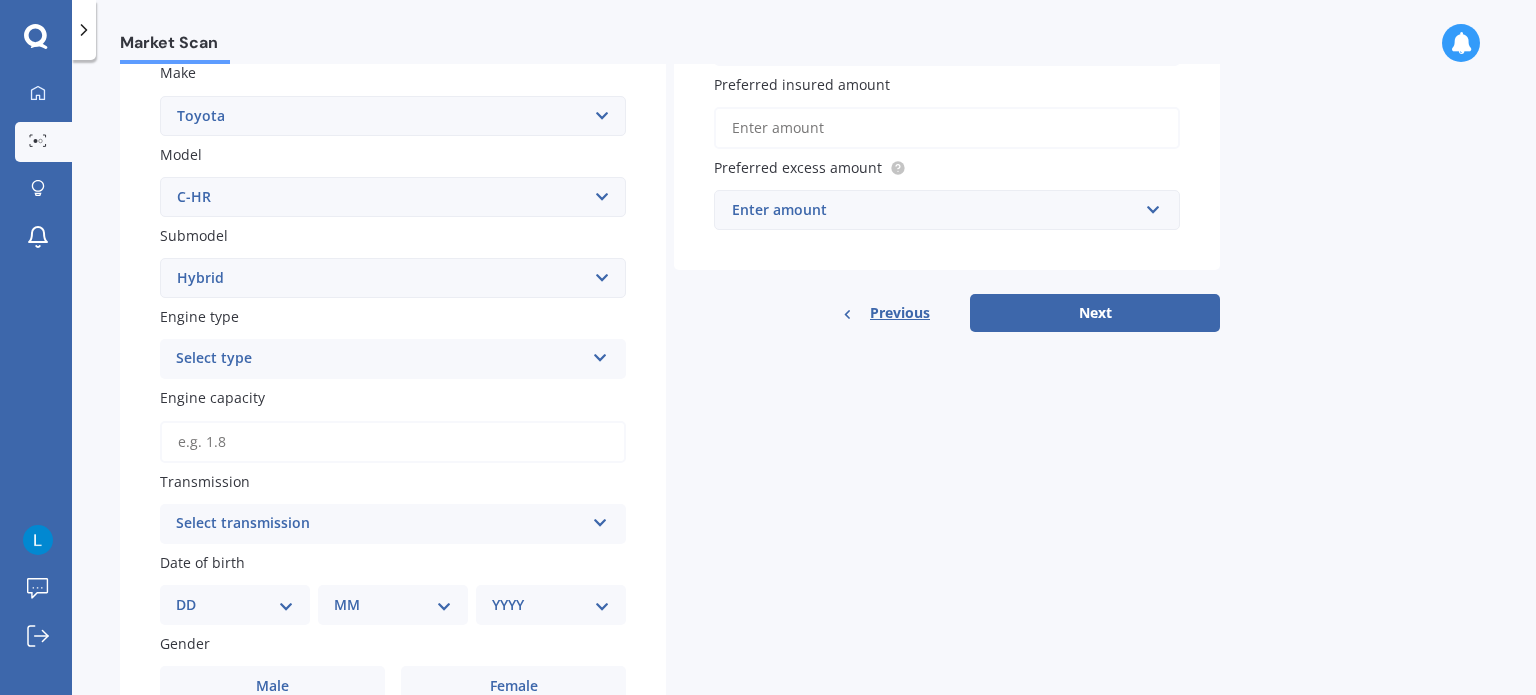 scroll, scrollTop: 400, scrollLeft: 0, axis: vertical 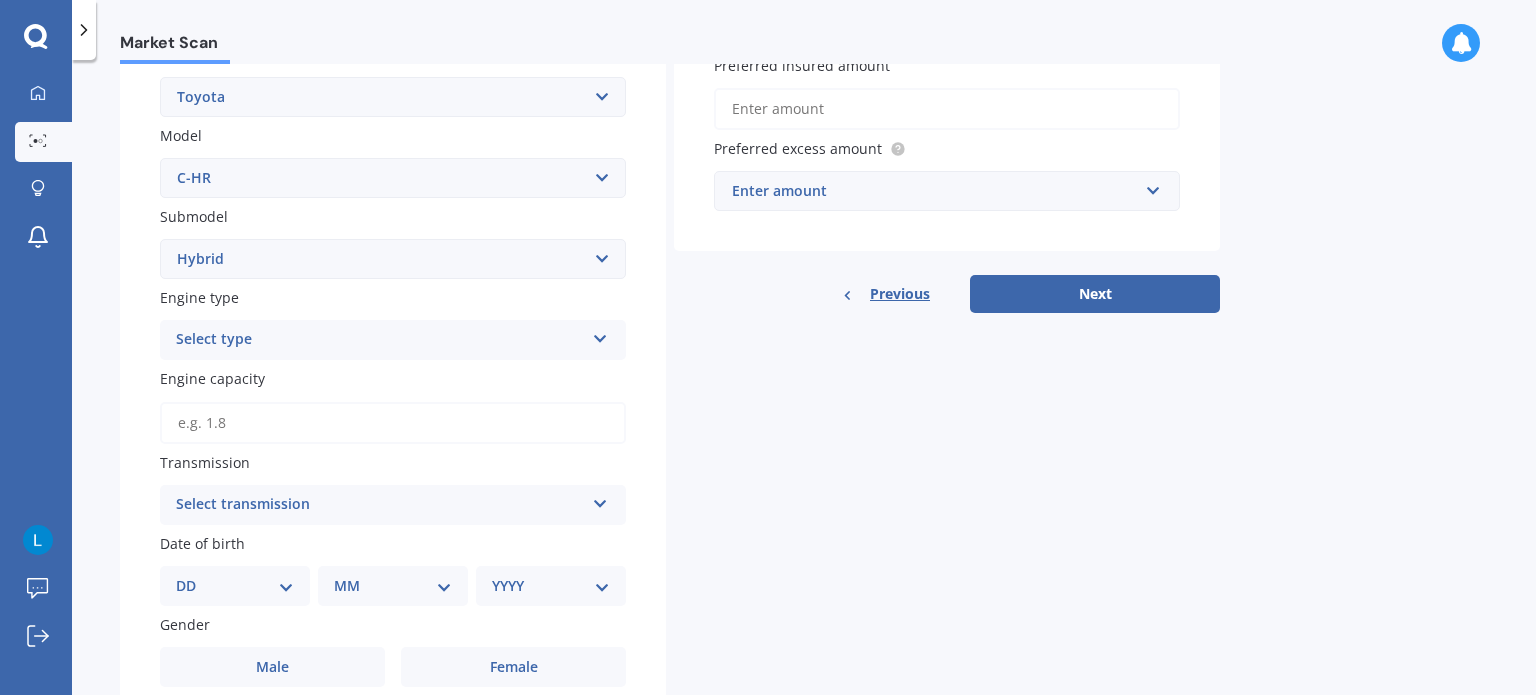 click on "Select type" at bounding box center [380, 340] 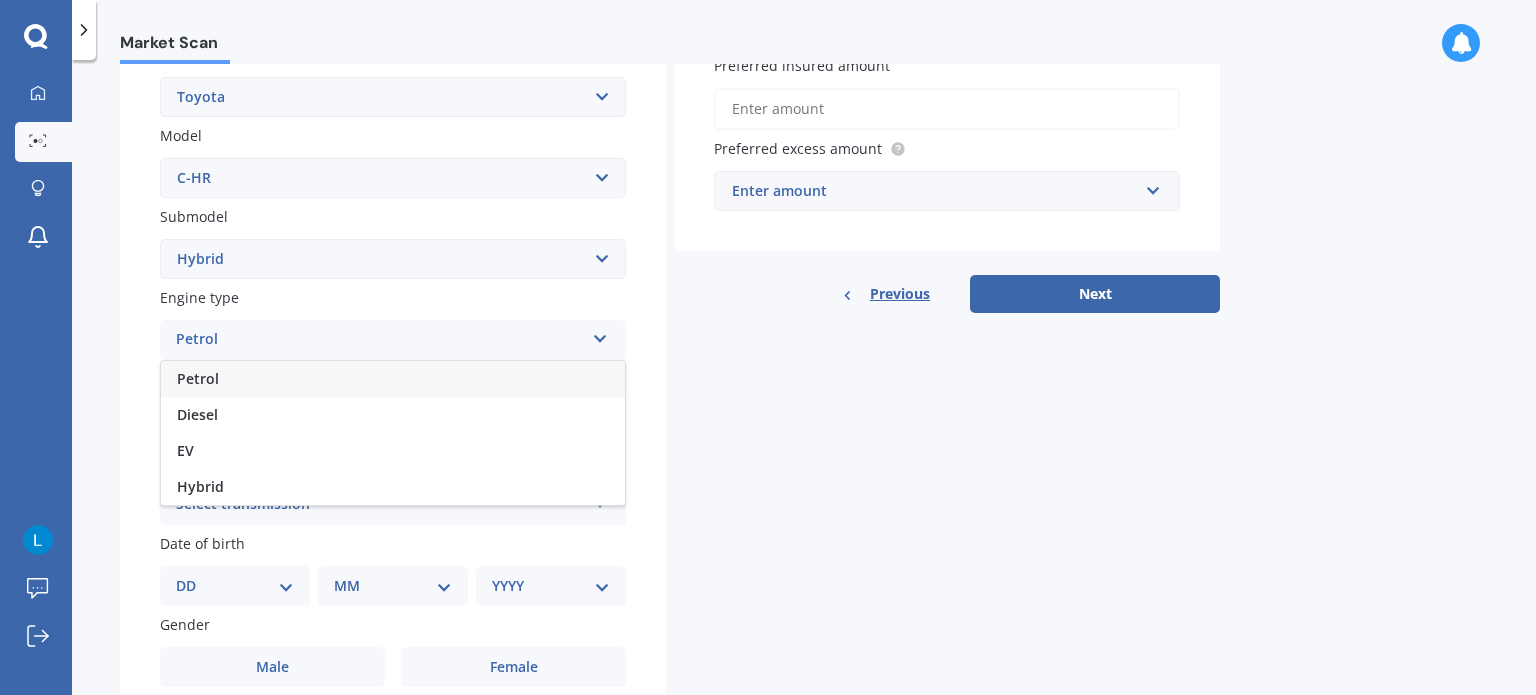 click on "Hybrid" at bounding box center [200, 486] 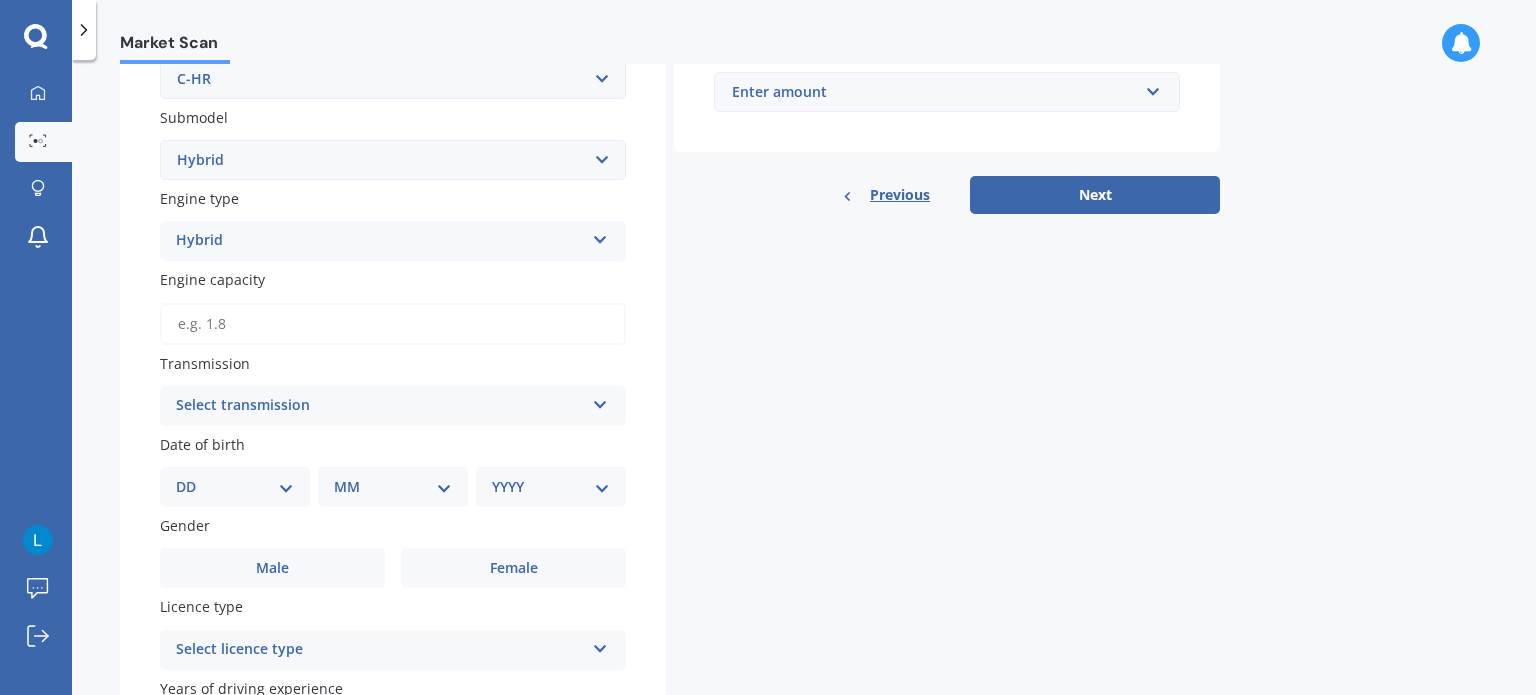 scroll, scrollTop: 500, scrollLeft: 0, axis: vertical 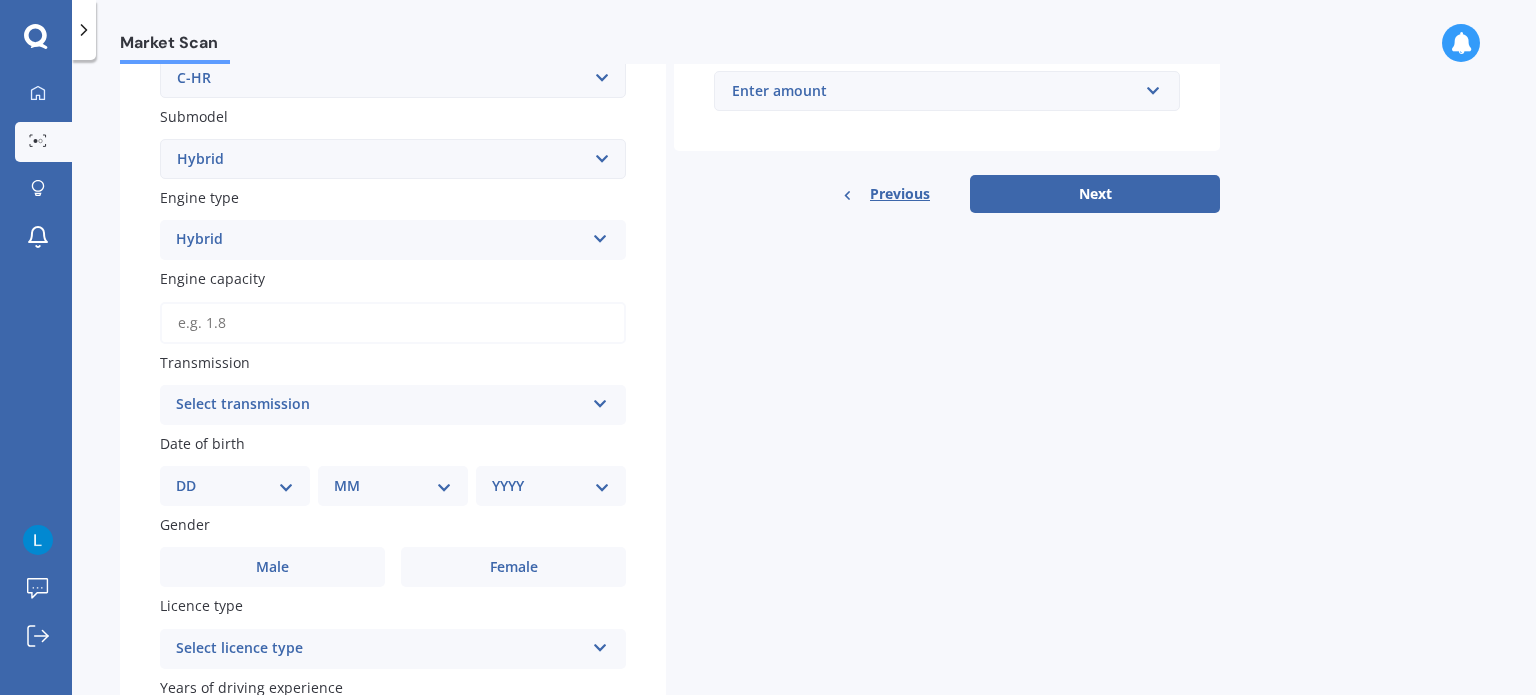 click on "Engine capacity" at bounding box center (393, 323) 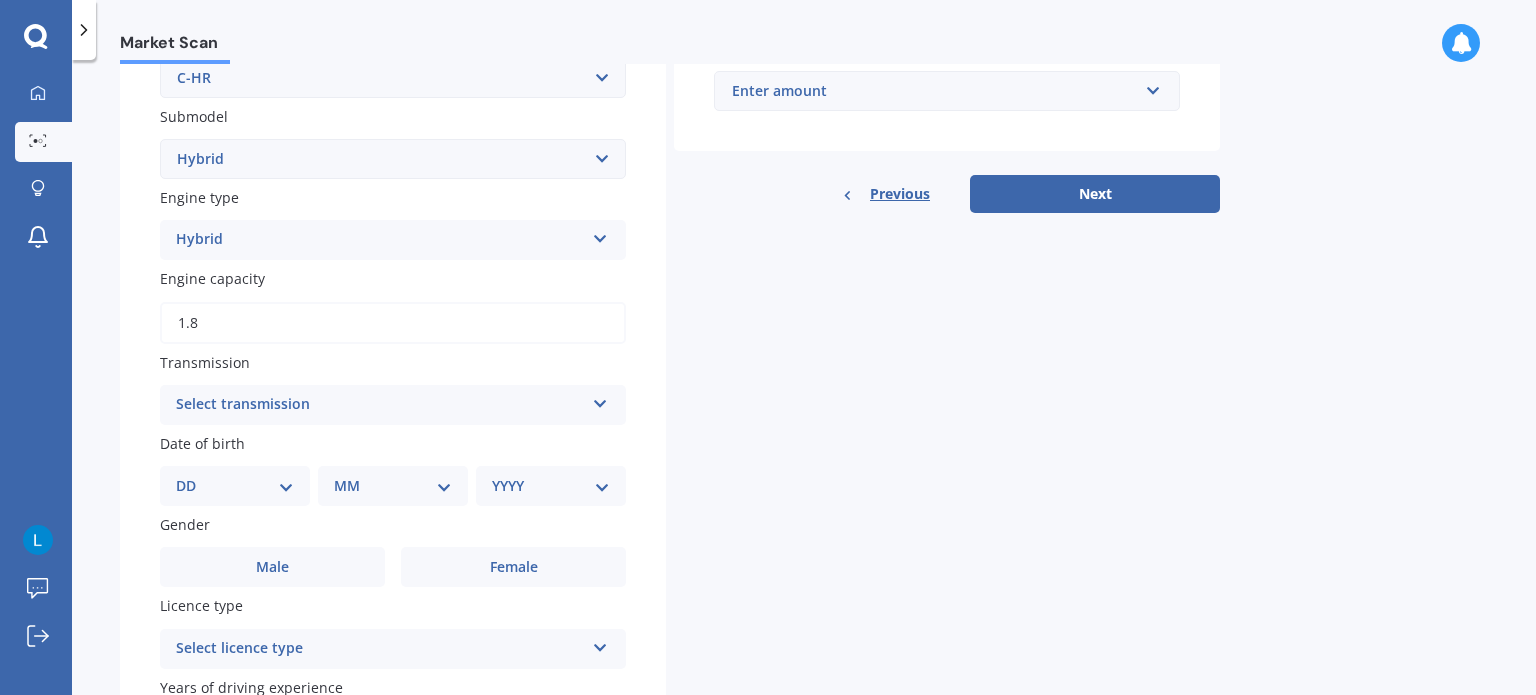 scroll, scrollTop: 600, scrollLeft: 0, axis: vertical 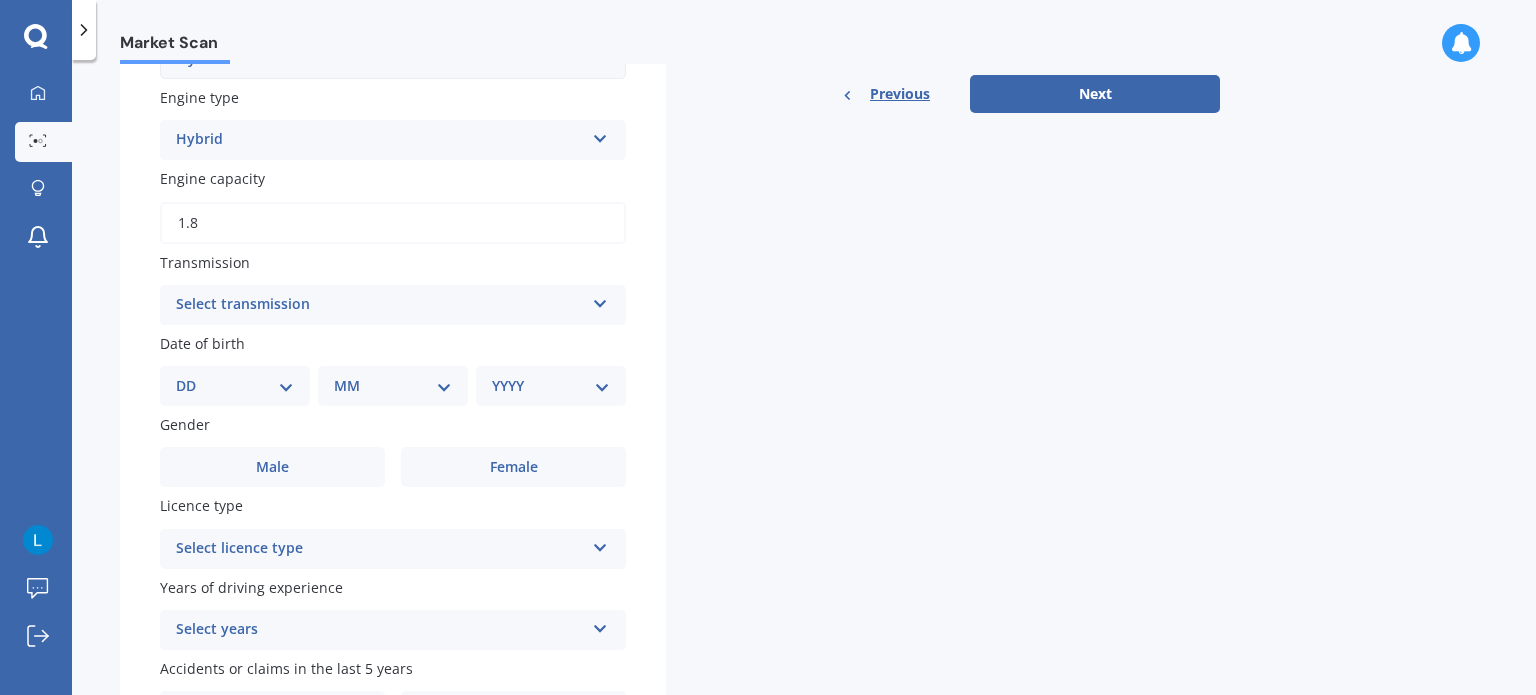 type on "1.8" 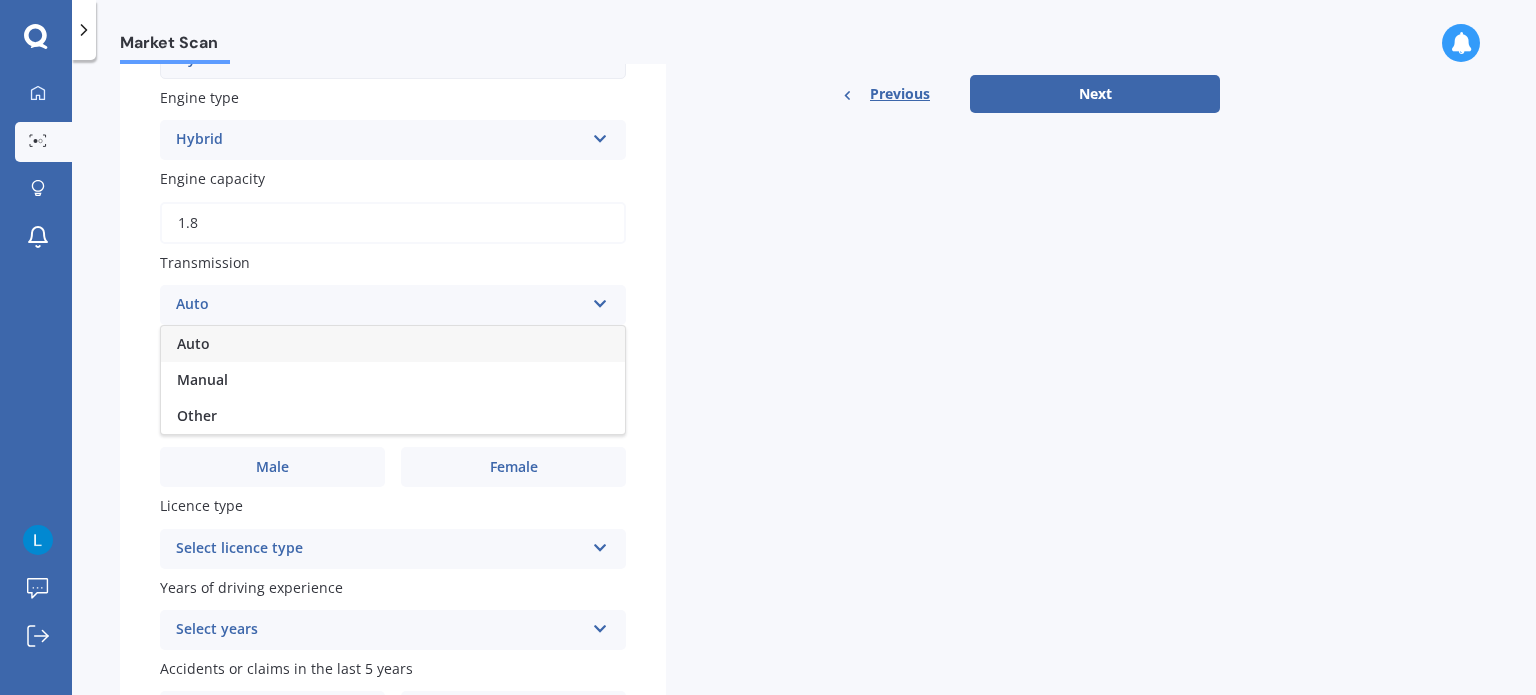 click on "Auto" at bounding box center [393, 344] 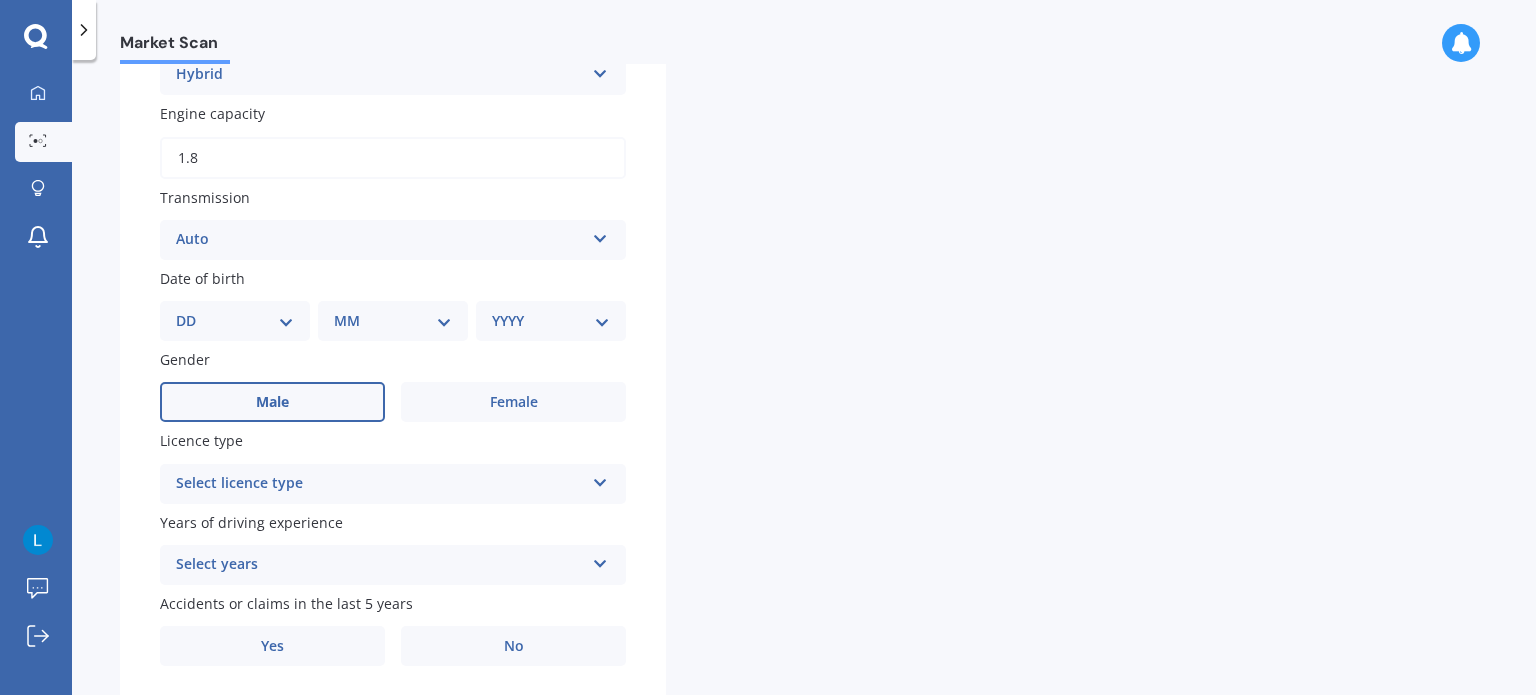 scroll, scrollTop: 700, scrollLeft: 0, axis: vertical 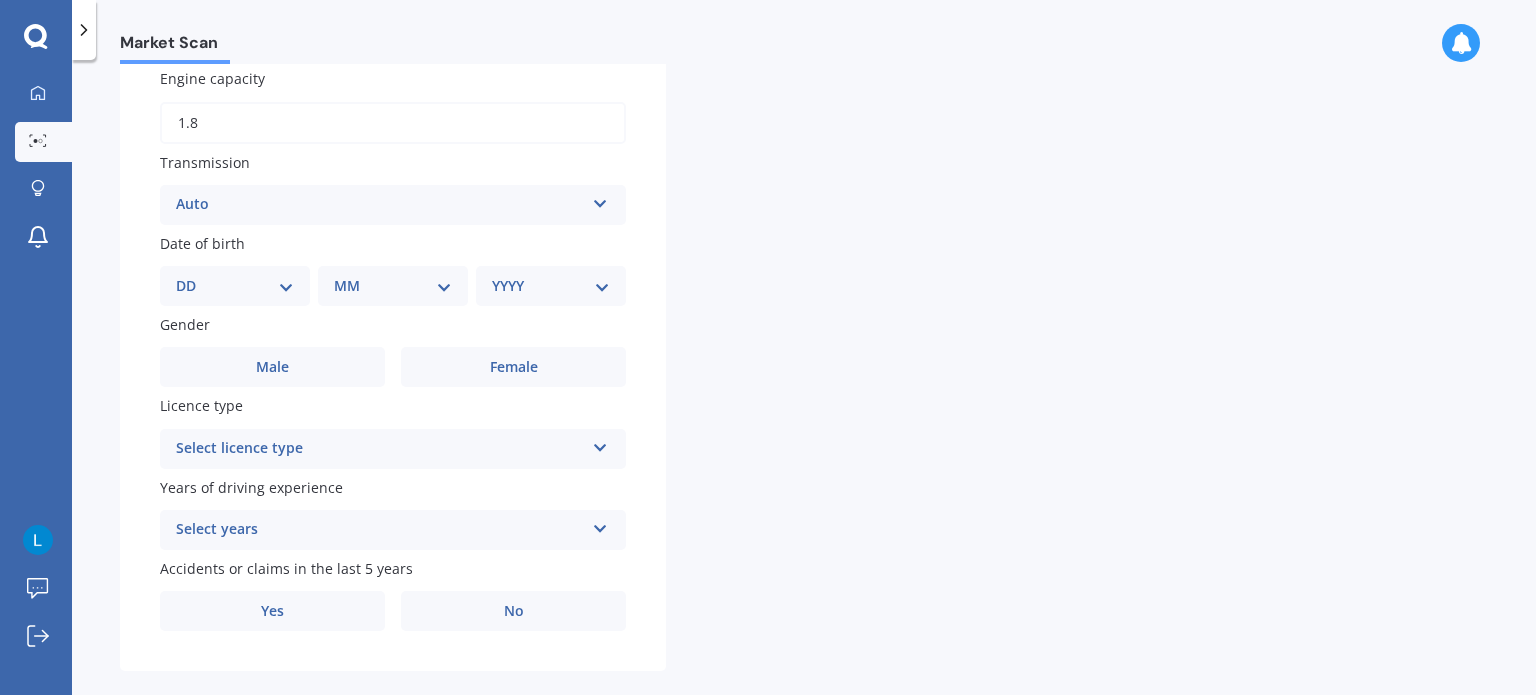 click on "DD 01 02 03 04 05 06 07 08 09 10 11 12 13 14 15 16 17 18 19 20 21 22 23 24 25 26 27 28 29 30 31" at bounding box center [235, 286] 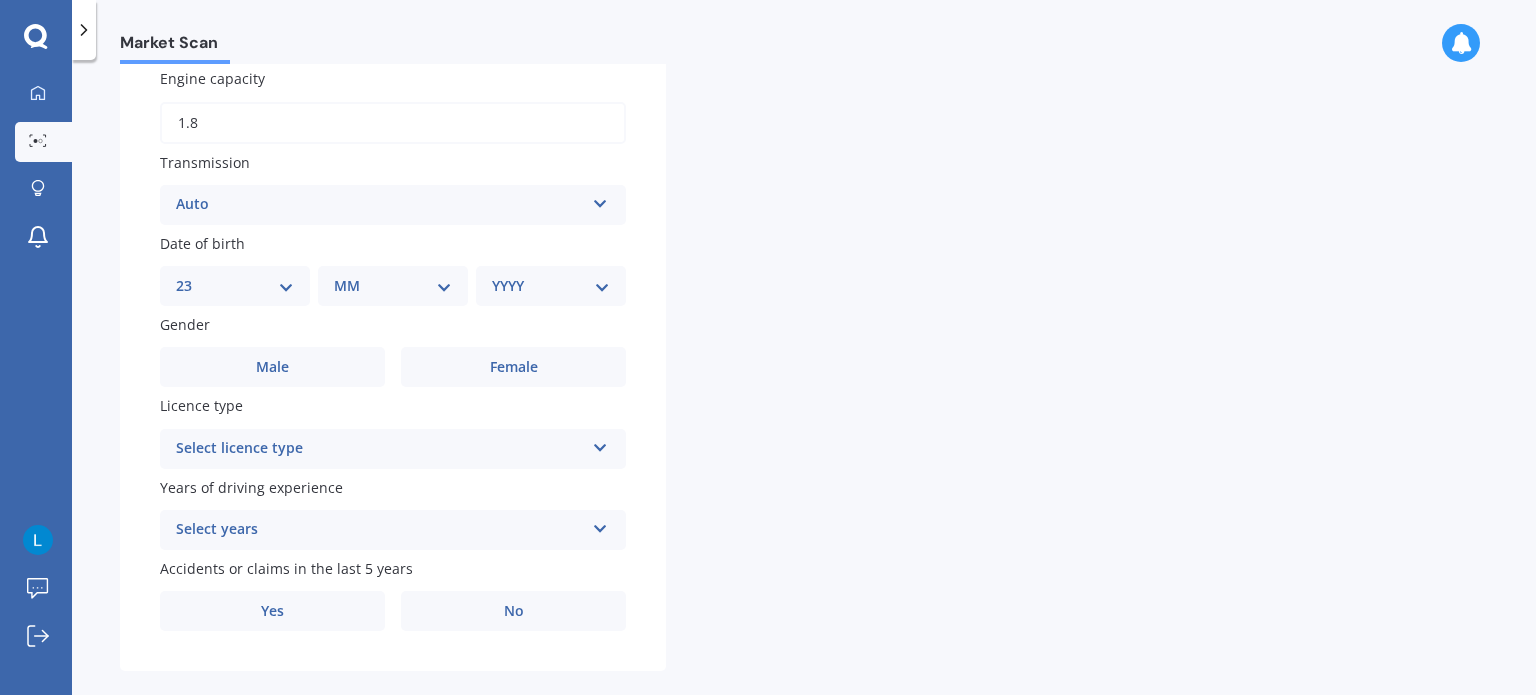click on "DD 01 02 03 04 05 06 07 08 09 10 11 12 13 14 15 16 17 18 19 20 21 22 23 24 25 26 27 28 29 30 31" at bounding box center [235, 286] 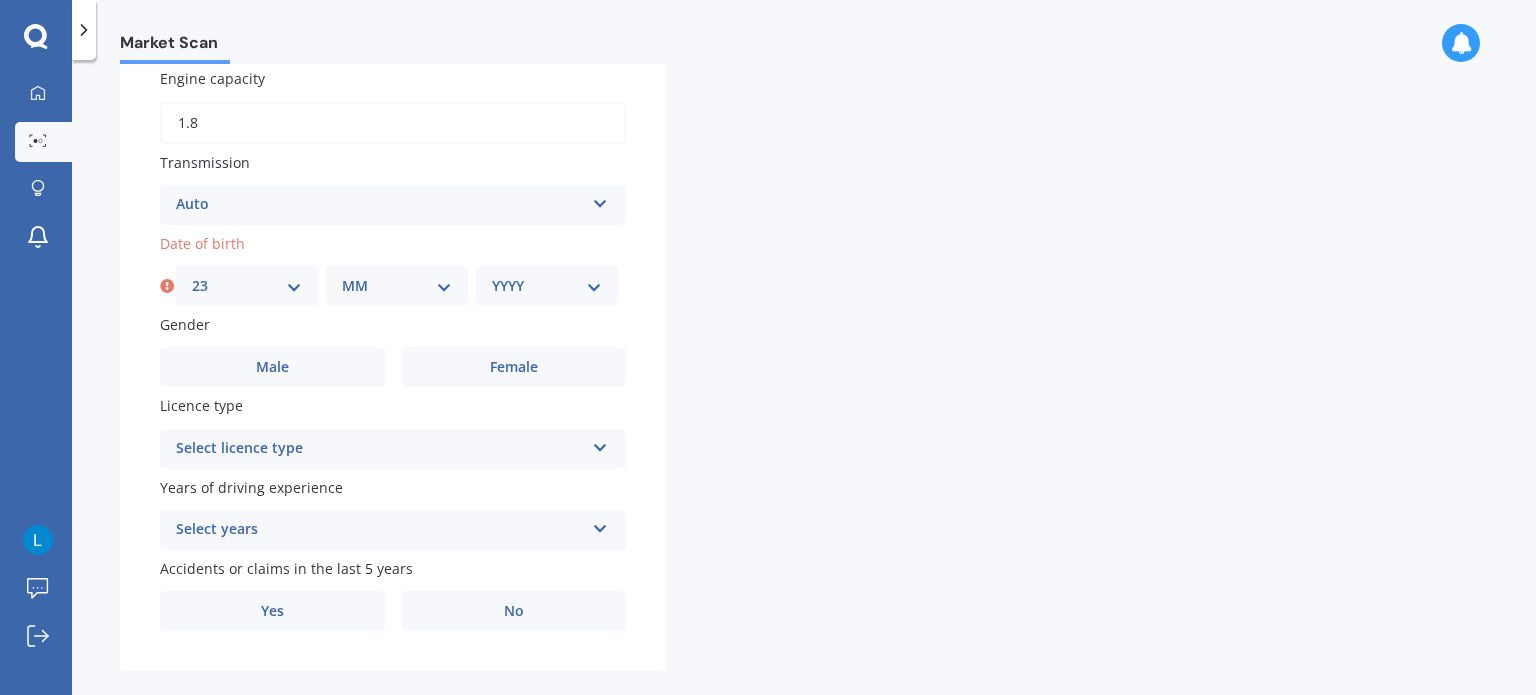 click on "MM 01 02 03 04 05 06 07 08 09 10 11 12" at bounding box center (397, 286) 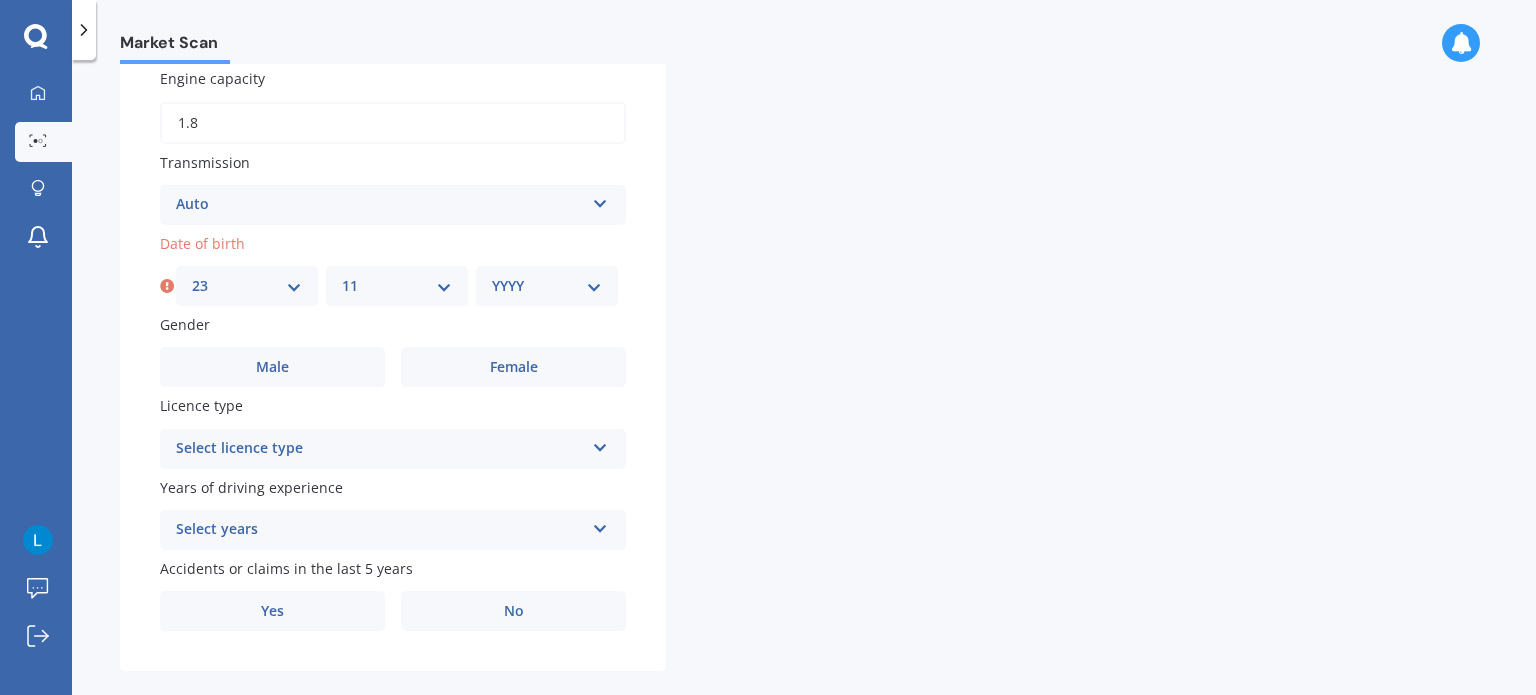 click on "MM 01 02 03 04 05 06 07 08 09 10 11 12" at bounding box center [397, 286] 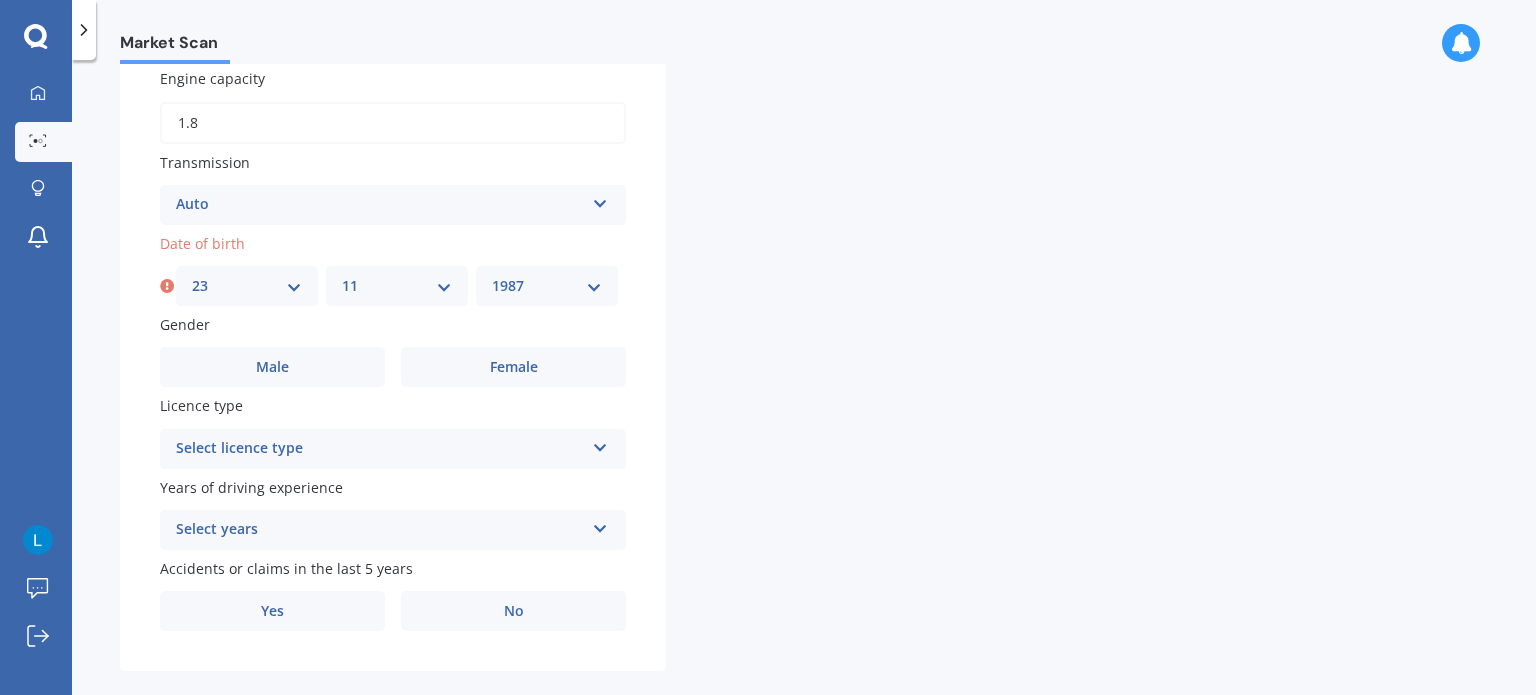 click on "YYYY 2025 2024 2023 2022 2021 2020 2019 2018 2017 2016 2015 2014 2013 2012 2011 2010 2009 2008 2007 2006 2005 2004 2003 2002 2001 2000 1999 1998 1997 1996 1995 1994 1993 1992 1991 1990 1989 1988 1987 1986 1985 1984 1983 1982 1981 1980 1979 1978 1977 1976 1975 1974 1973 1972 1971 1970 1969 1968 1967 1966 1965 1964 1963 1962 1961 1960 1959 1958 1957 1956 1955 1954 1953 1952 1951 1950 1949 1948 1947 1946 1945 1944 1943 1942 1941 1940 1939 1938 1937 1936 1935 1934 1933 1932 1931 1930 1929 1928 1927 1926" at bounding box center [547, 286] 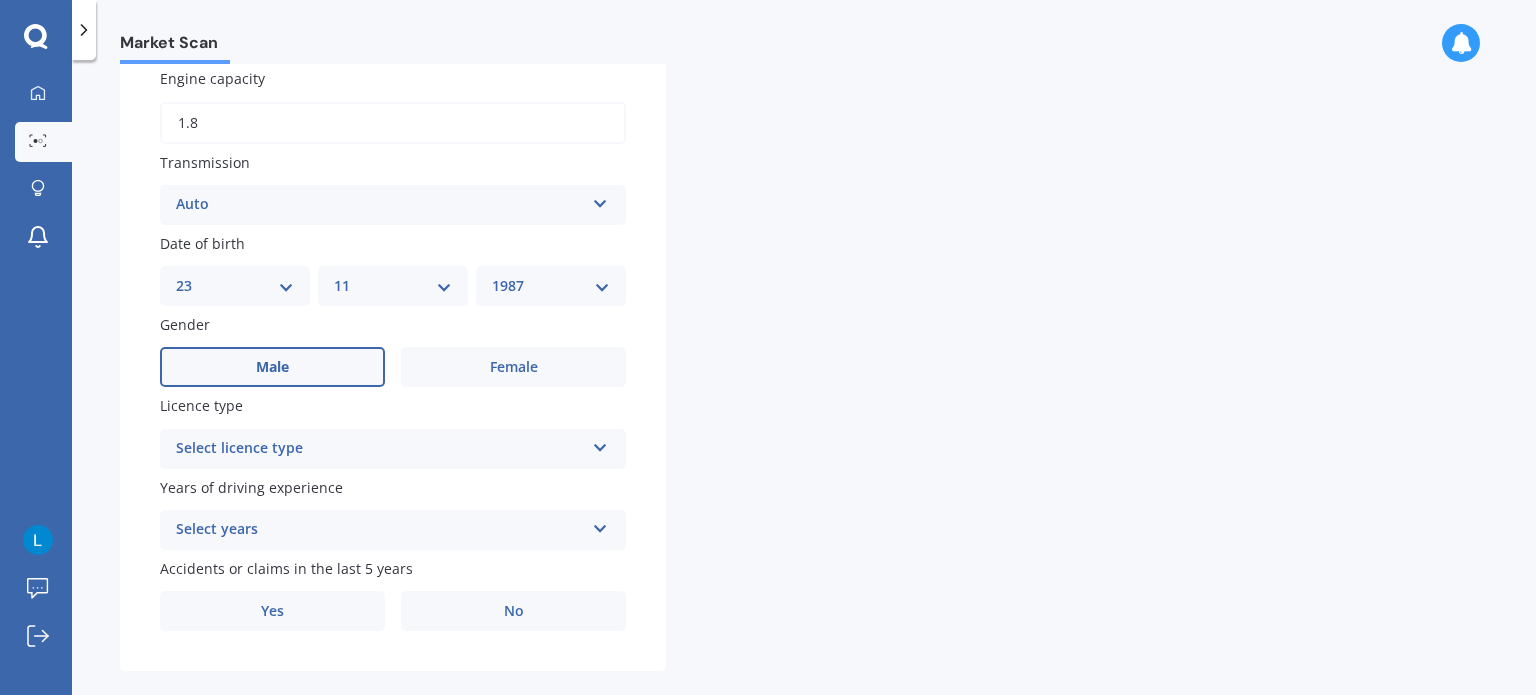 click on "Male" at bounding box center (272, 367) 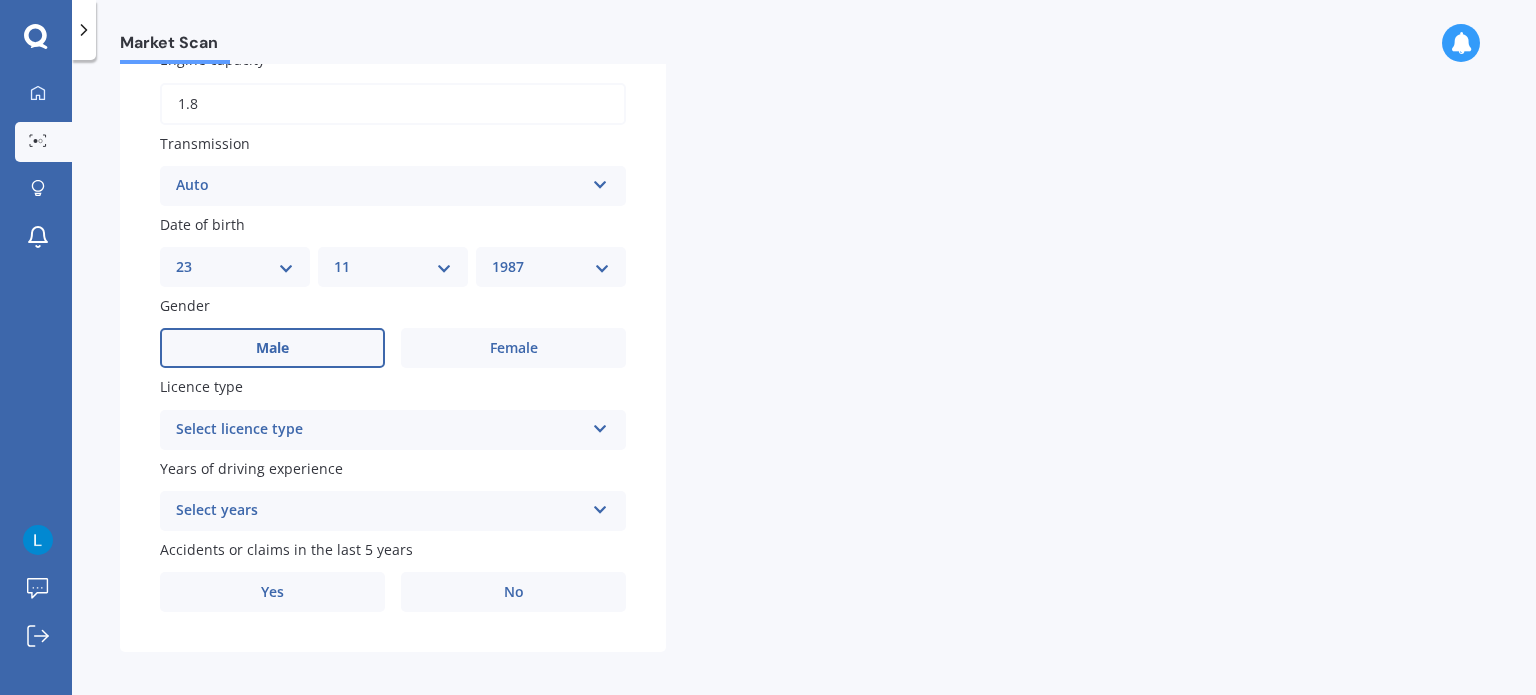scroll, scrollTop: 728, scrollLeft: 0, axis: vertical 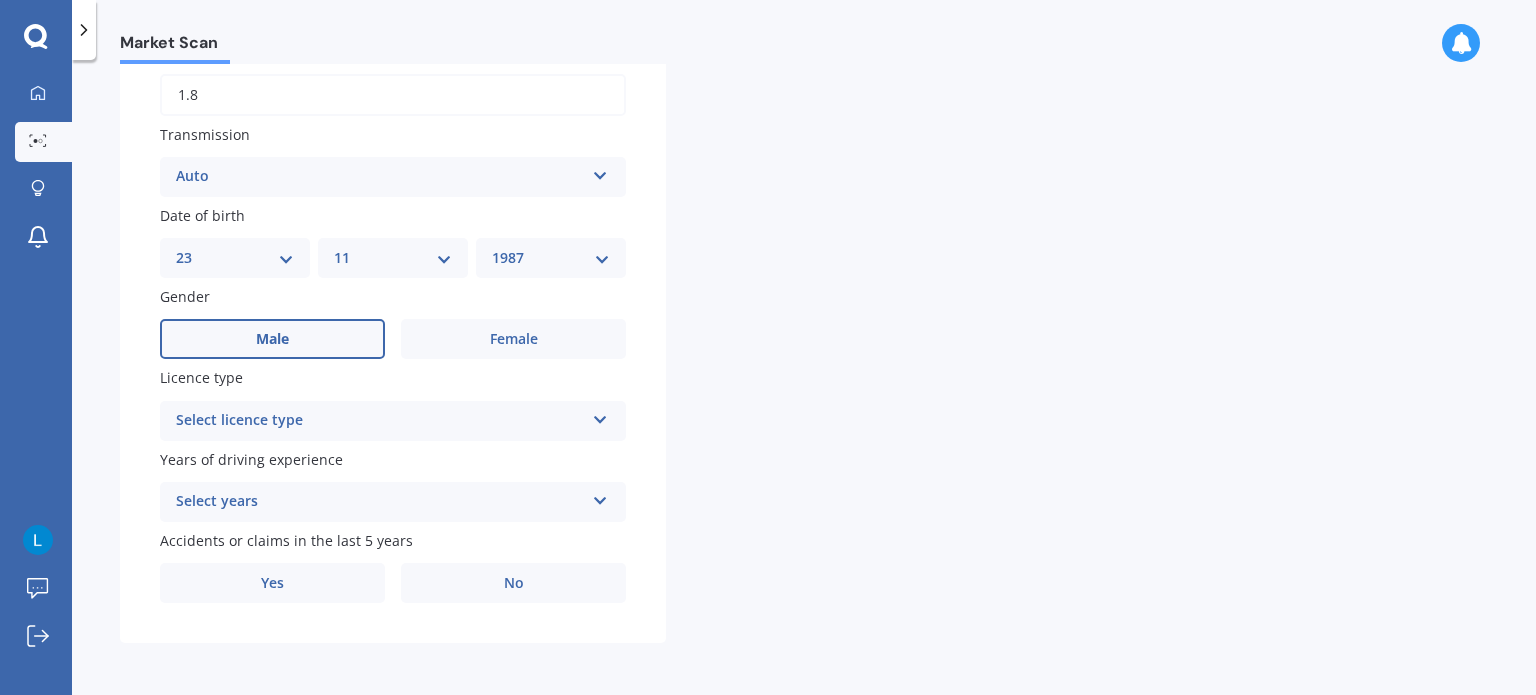 click on "Select licence type NZ Full NZ Restricted NZ Learners Australia United Kingdom Ireland South Africa International / Other overseas licence" at bounding box center [393, 421] 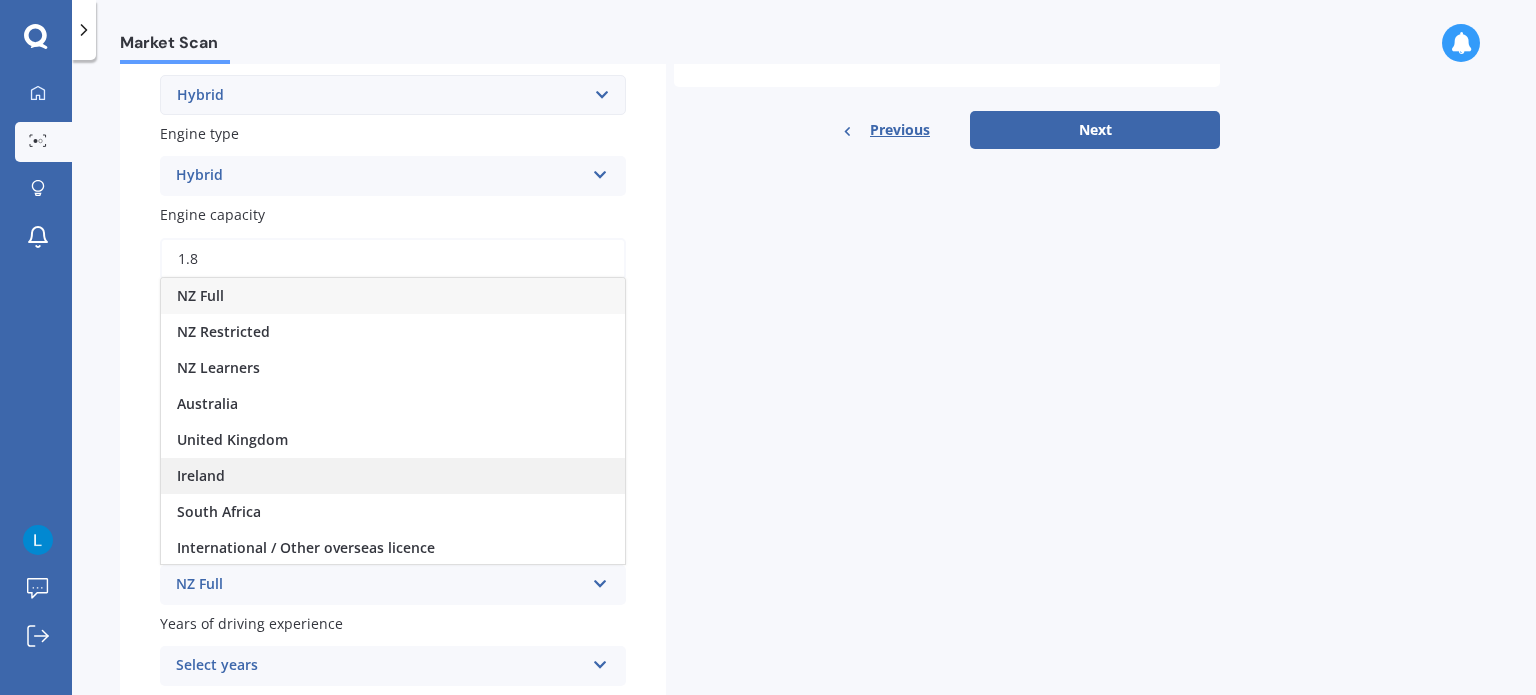 scroll, scrollTop: 528, scrollLeft: 0, axis: vertical 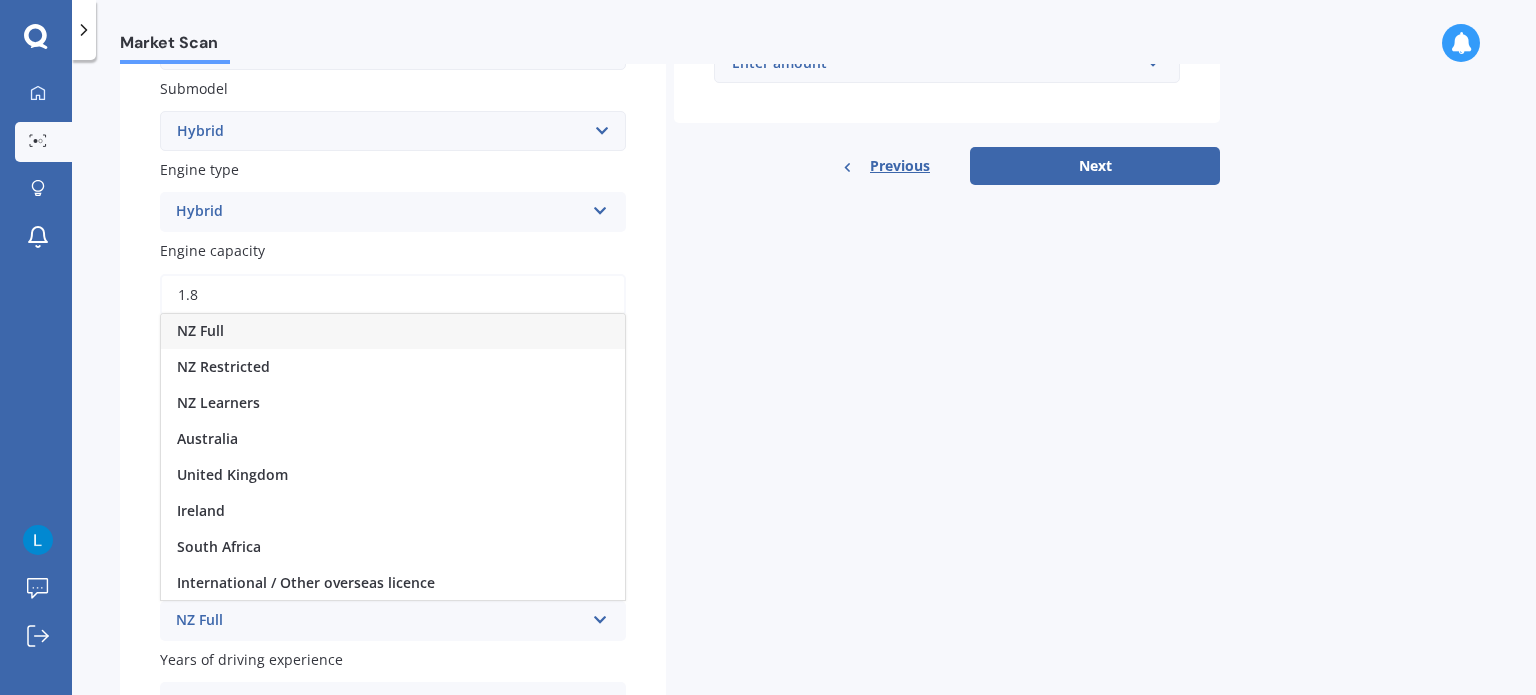 click on "NZ Full" at bounding box center (393, 331) 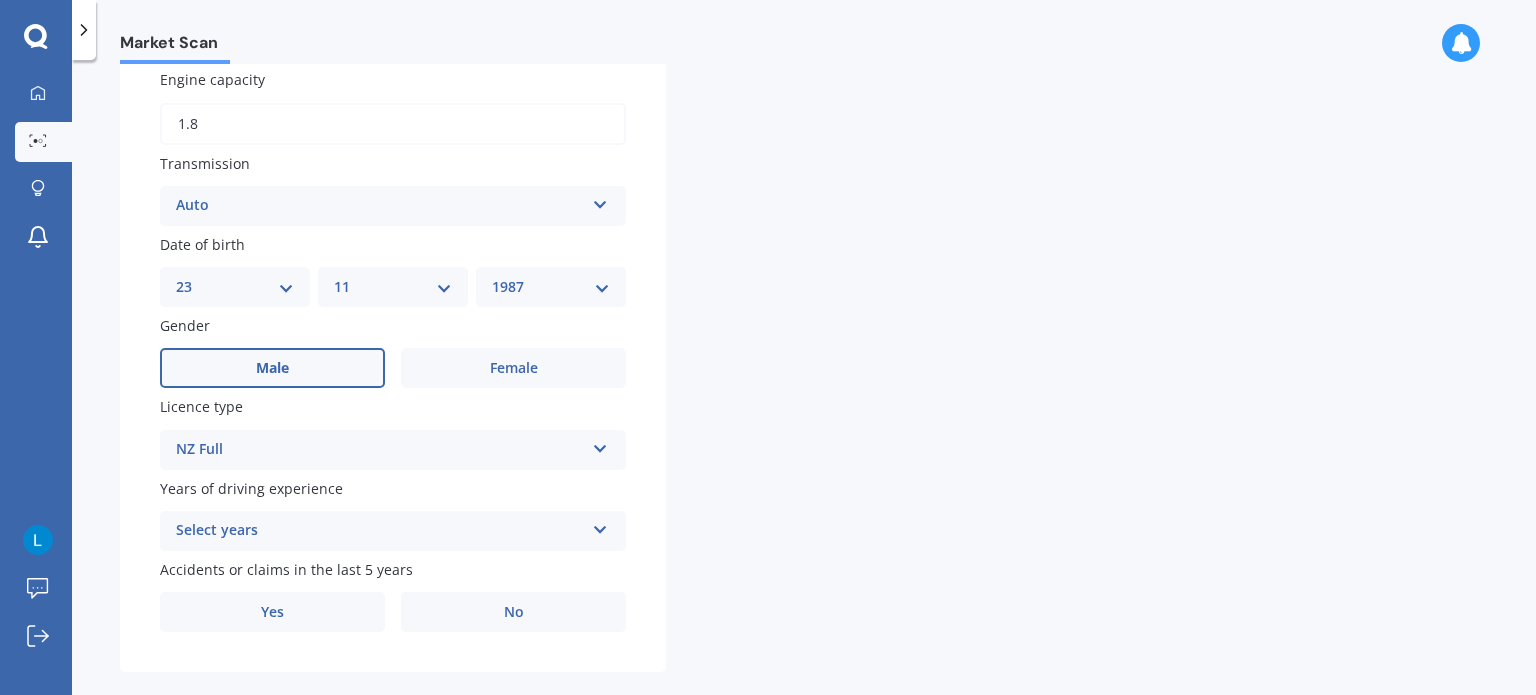scroll, scrollTop: 728, scrollLeft: 0, axis: vertical 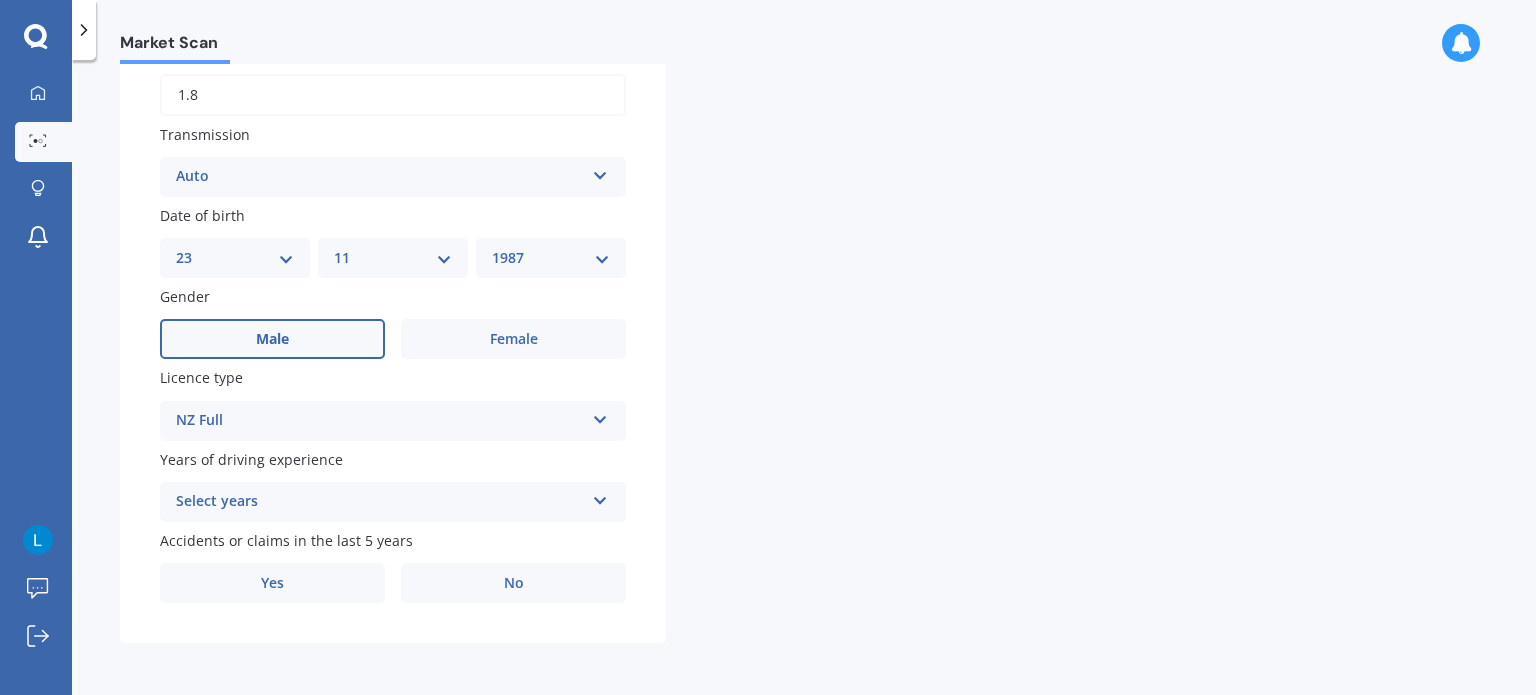 click on "Select years" at bounding box center (380, 502) 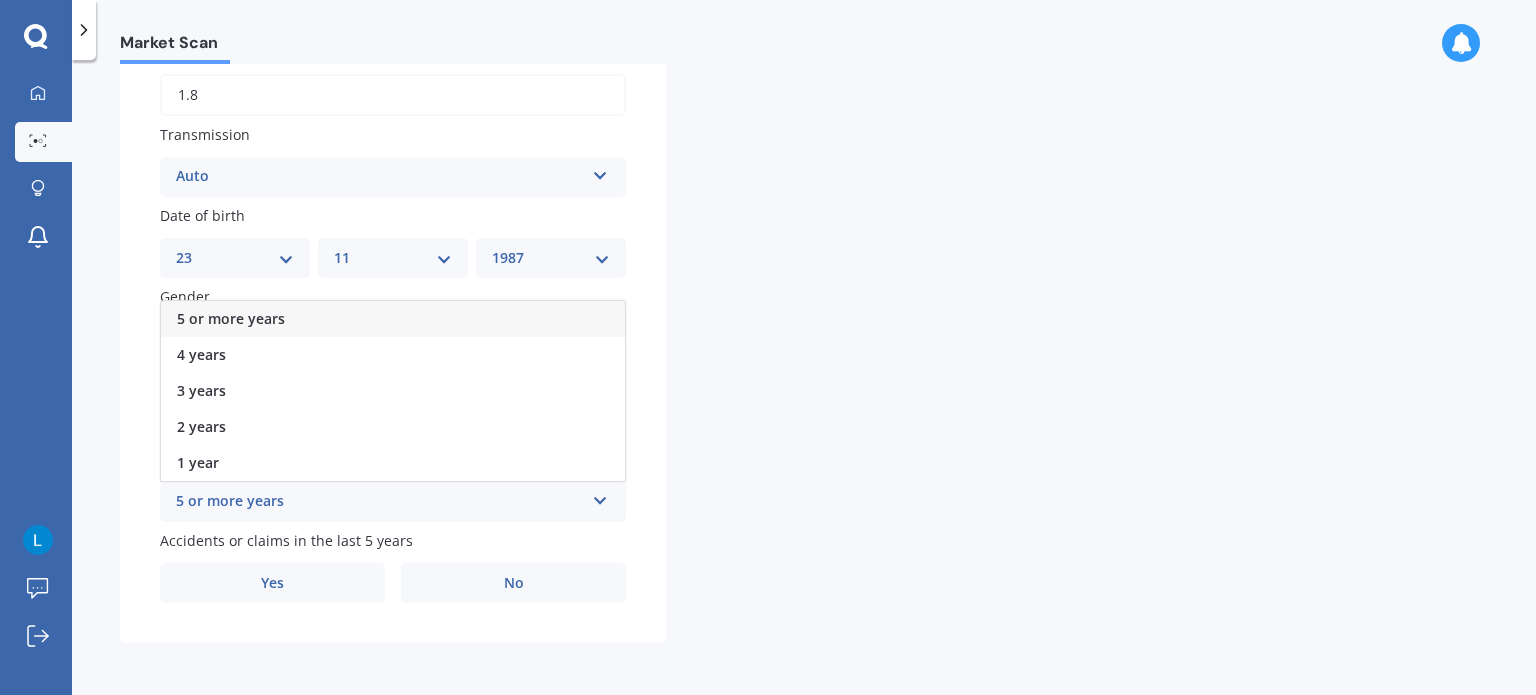 click on "Plate number Search I don’t have a number plate Year 2025 Make Select make AC ALFA ROMEO ASTON MARTIN AUDI AUSTIN BEDFORD Bentley BMW BYD CADILLAC CAN-AM CHERY CHEVROLET CHRYSLER Citroen CRUISEAIR CUPRA DAEWOO DAIHATSU DAIMLER DAMON DIAHATSU DODGE EXOCET FACTORY FIVE FERRARI FIAT Fiord FLEETWOOD FORD FOTON FRASER GEELY GENESIS GEORGIE BOY GMC GREAT WALL GWM HAVAL HILLMAN HINO HOLDEN HOLIDAY RAMBLER HONDA HUMMER HYUNDAI INFINITI ISUZU IVECO JAC JAECOO JAGUAR JEEP KGM KIA LADA LAMBORGHINI LANCIA LANDROVER LDV LEAPMOTOR LEXUS LINCOLN LOTUS LUNAR M.G M.G. MAHINDRA MASERATI MAZDA MCLAREN MERCEDES AMG Mercedes Benz MERCEDES-AMG MERCURY MINI Mitsubishi MORGAN MORRIS NEWMAR Nissan OMODA OPEL OXFORD PEUGEOT Plymouth Polestar PONTIAC PORSCHE PROTON RAM Range Rover Rayne RENAULT ROLLS ROYCE ROVER SAAB SATURN SEAT SHELBY SKODA SMART SSANGYONG SUBARU SUZUKI TATA TESLA TIFFIN Toyota TRIUMPH TVR Vauxhall VOLKSWAGEN VOLVO WESTFIELD WINNEBAGO ZX Model Select model 4 Runner 86 Allex Allion Alphard Altezza Aqua Aristo Aurion" at bounding box center (393, 56) 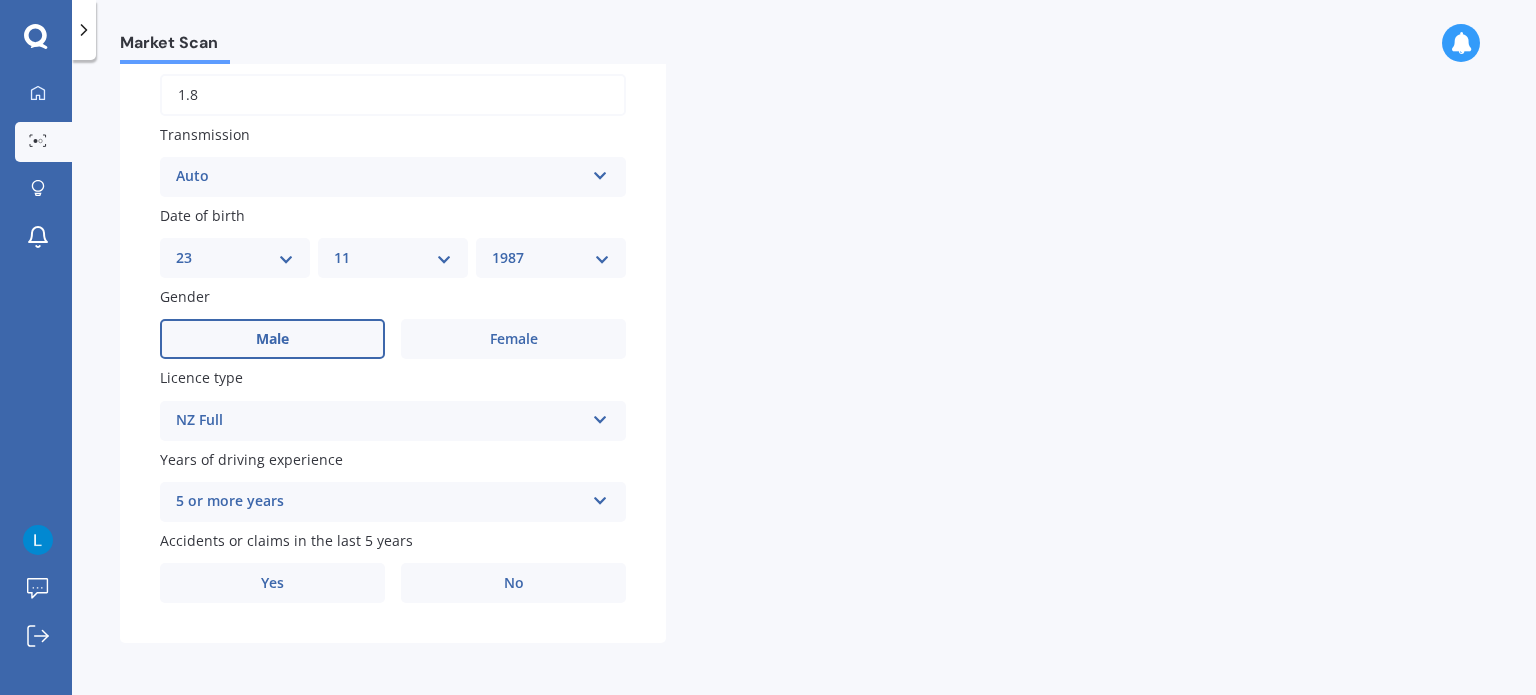 click on "5 or more years" at bounding box center [380, 502] 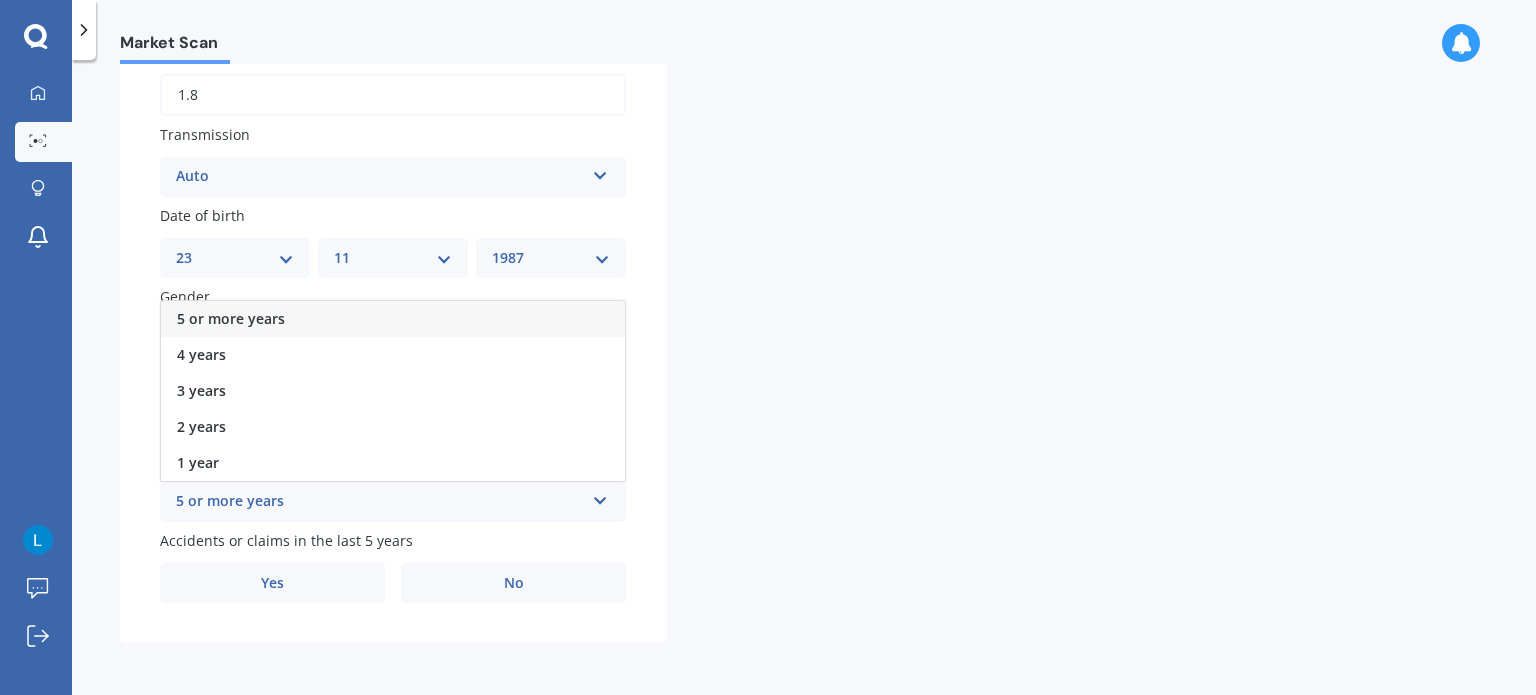 click on "5 or more years" at bounding box center (231, 318) 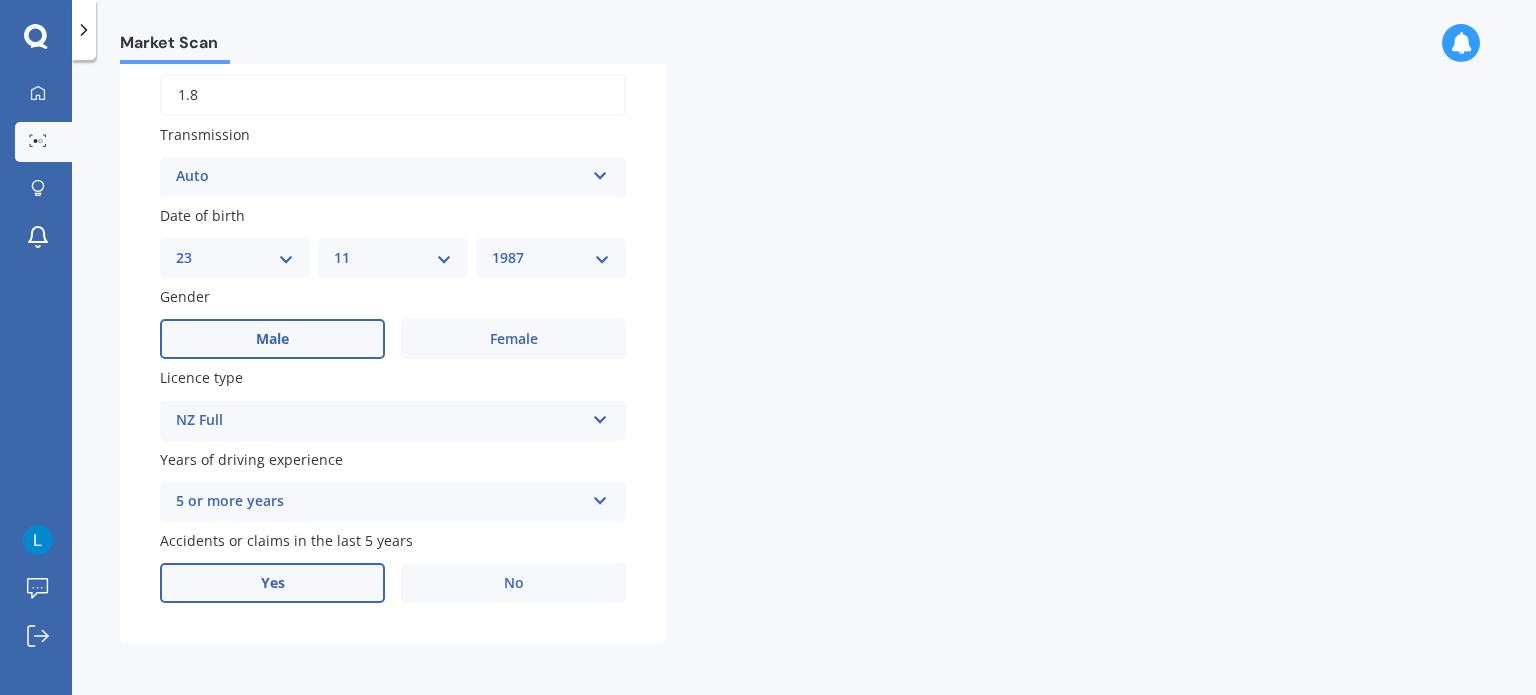 click on "Yes" at bounding box center (272, 583) 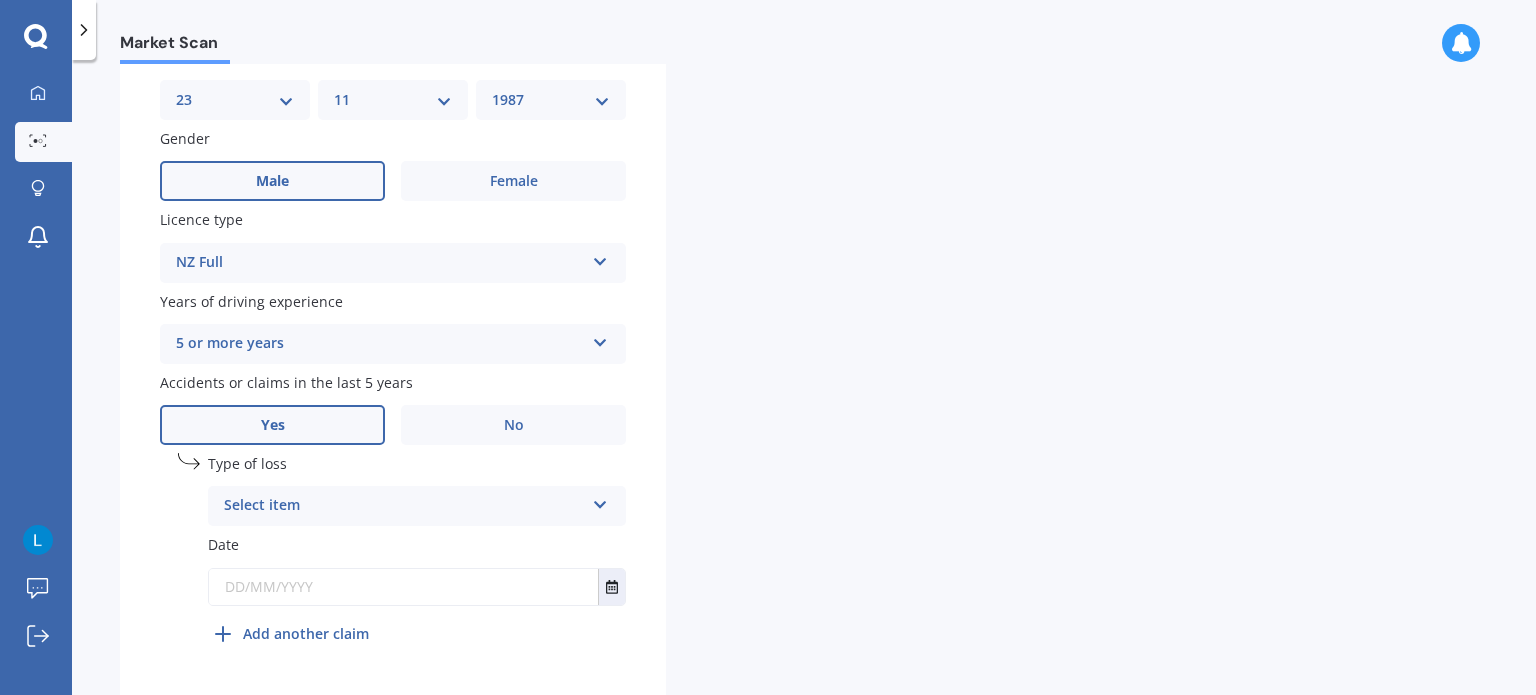 scroll, scrollTop: 928, scrollLeft: 0, axis: vertical 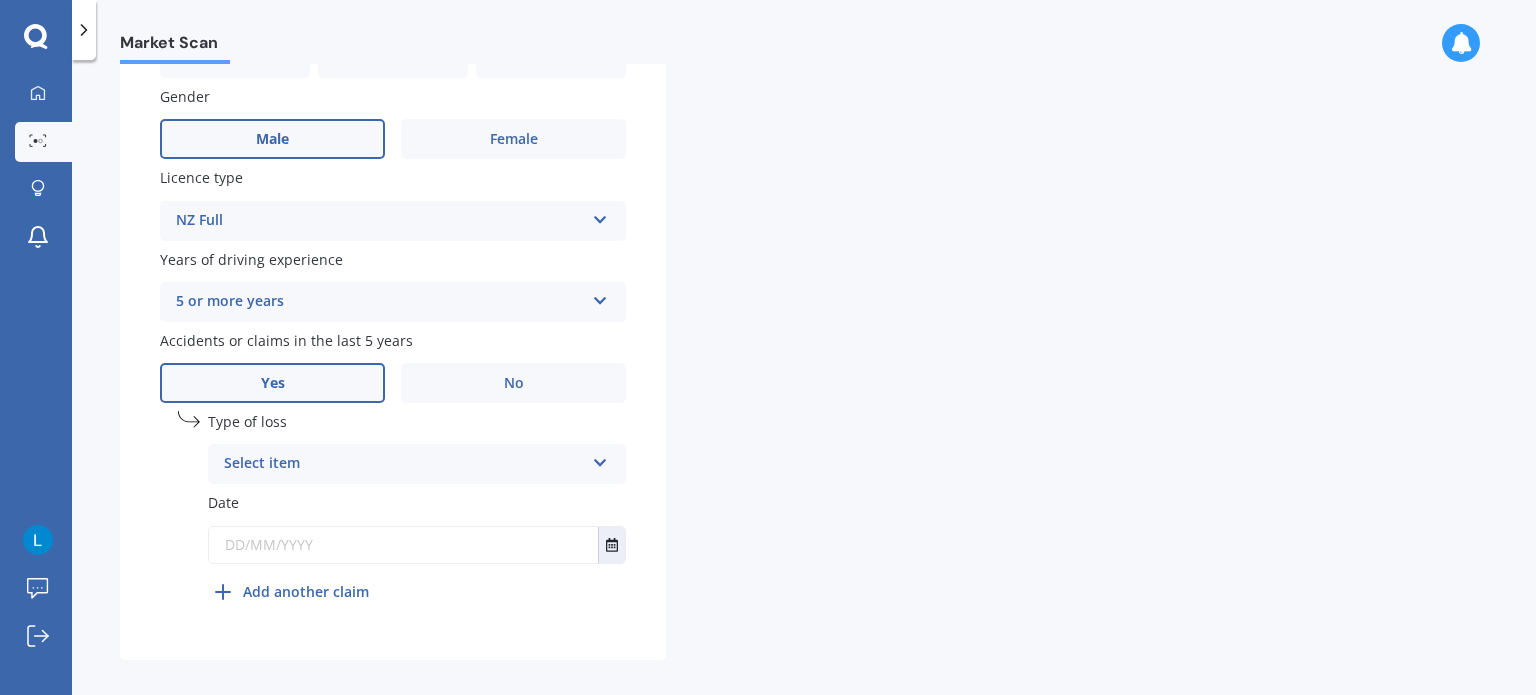 click on "Select item" at bounding box center [404, 464] 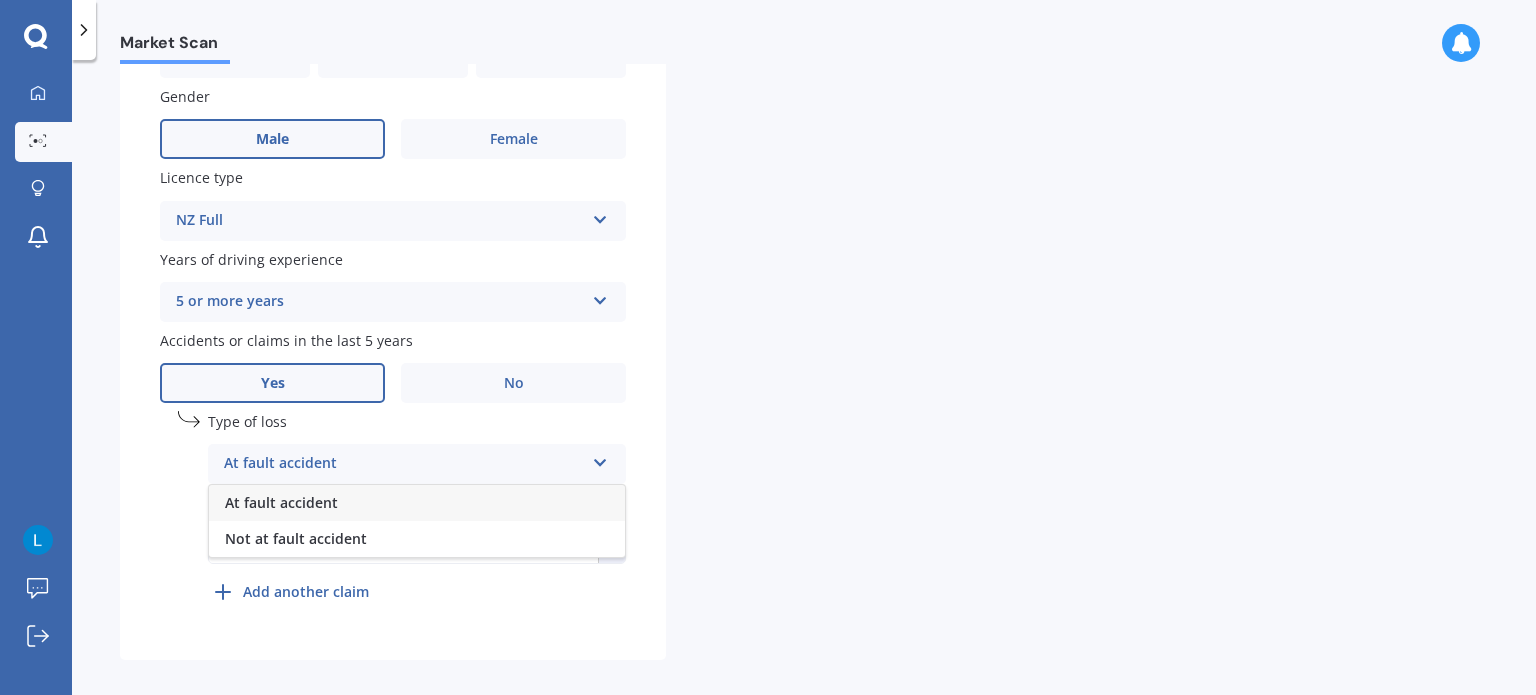 click on "At fault accident" at bounding box center [281, 502] 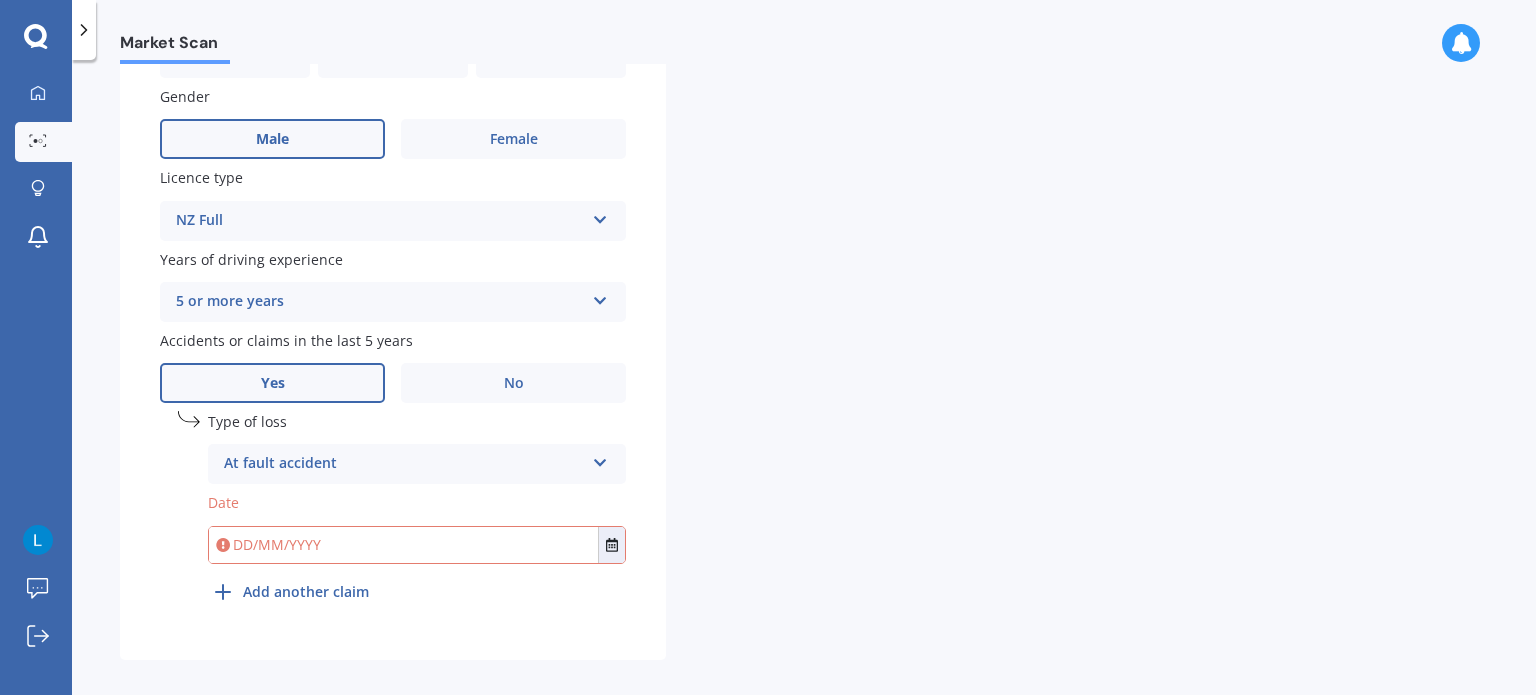 click at bounding box center [403, 545] 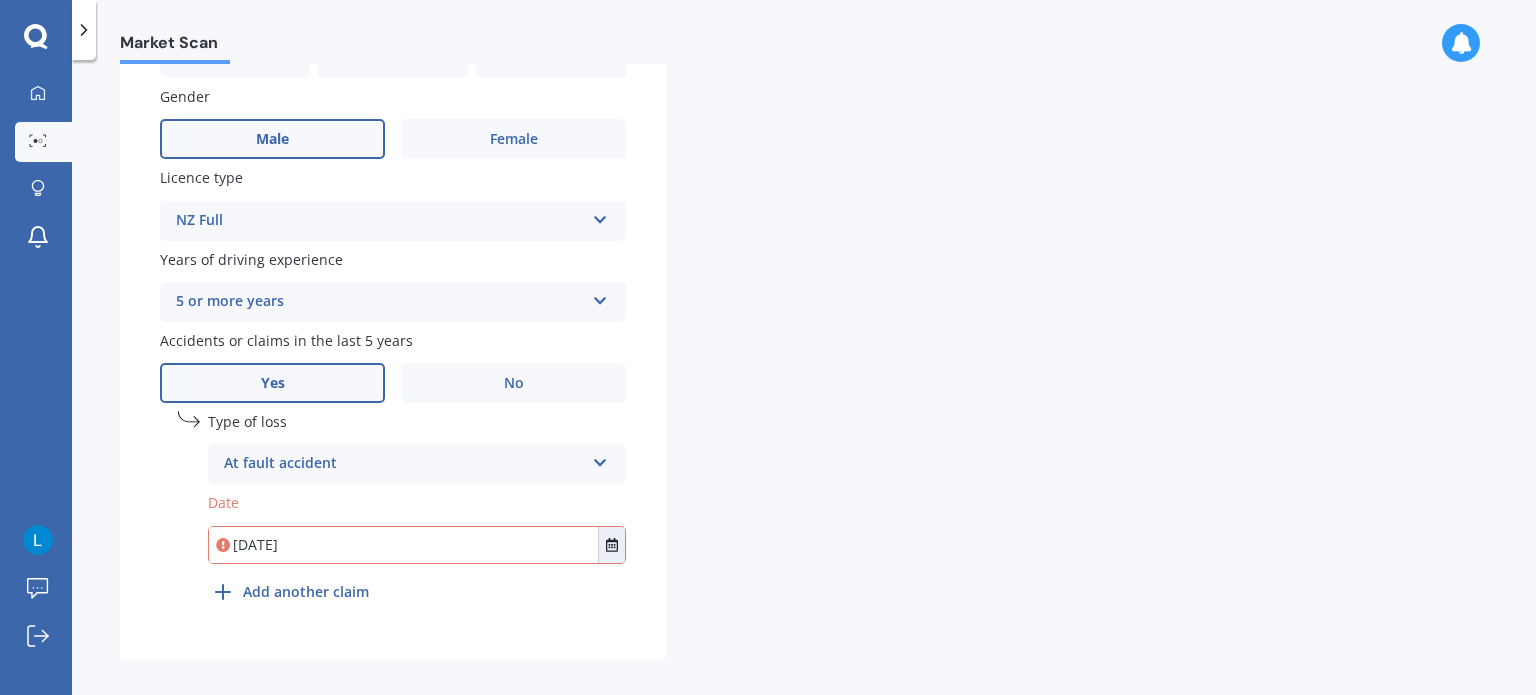 type on "28/07/2025" 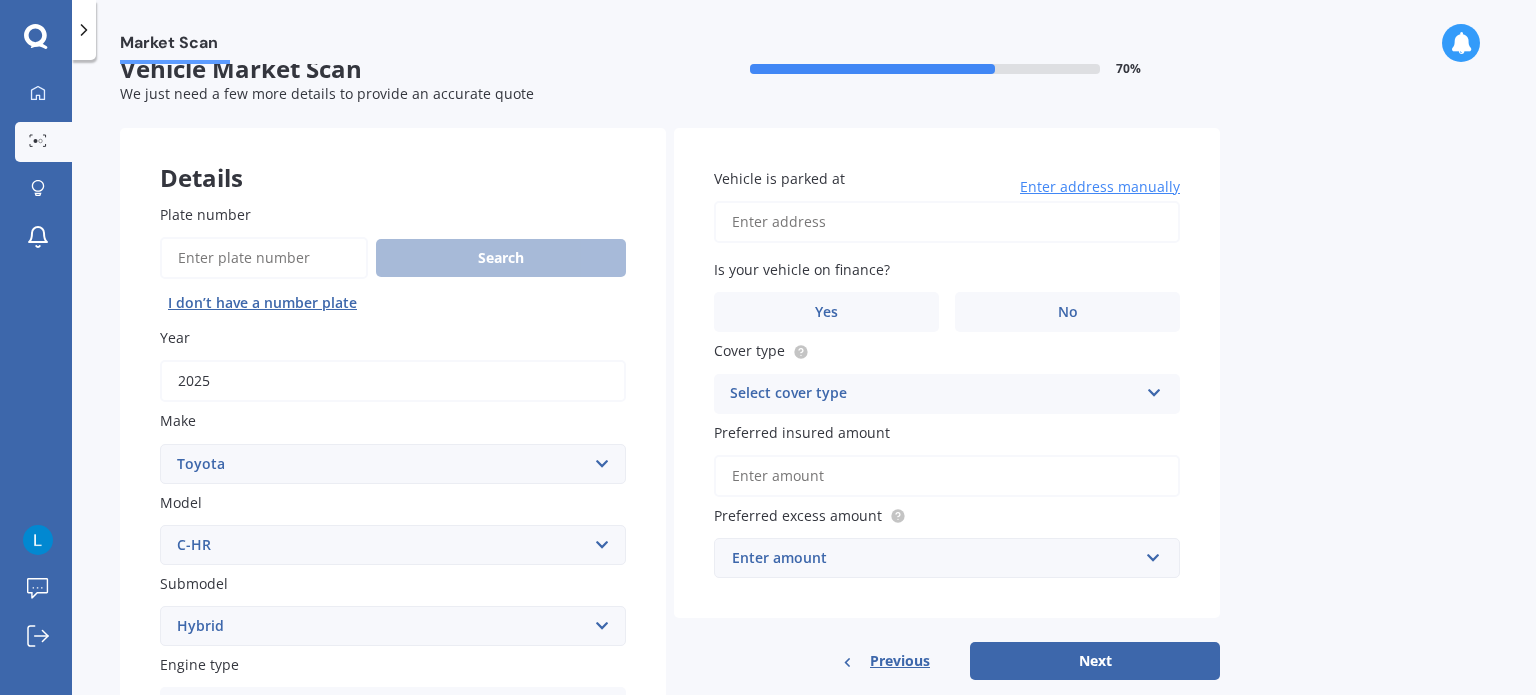scroll, scrollTop: 0, scrollLeft: 0, axis: both 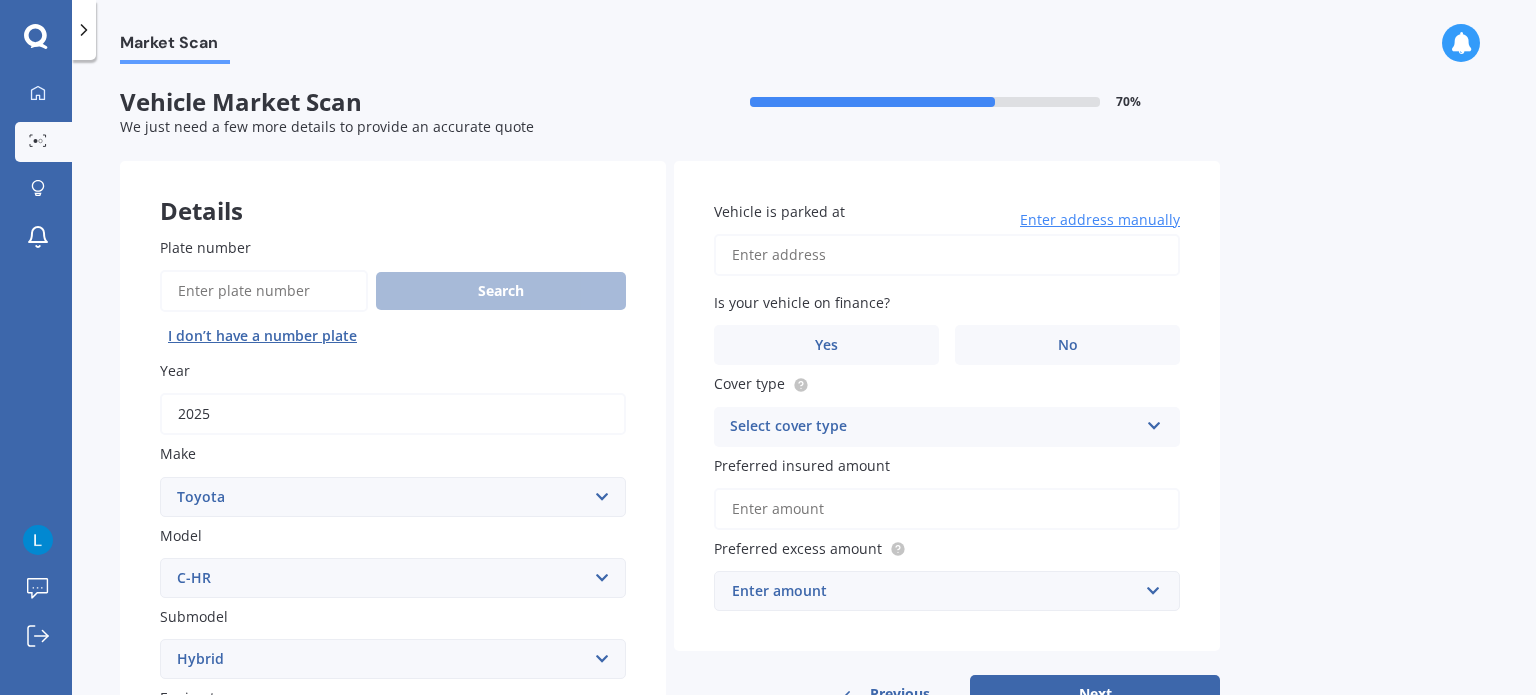 click on "Vehicle is parked at" at bounding box center (947, 255) 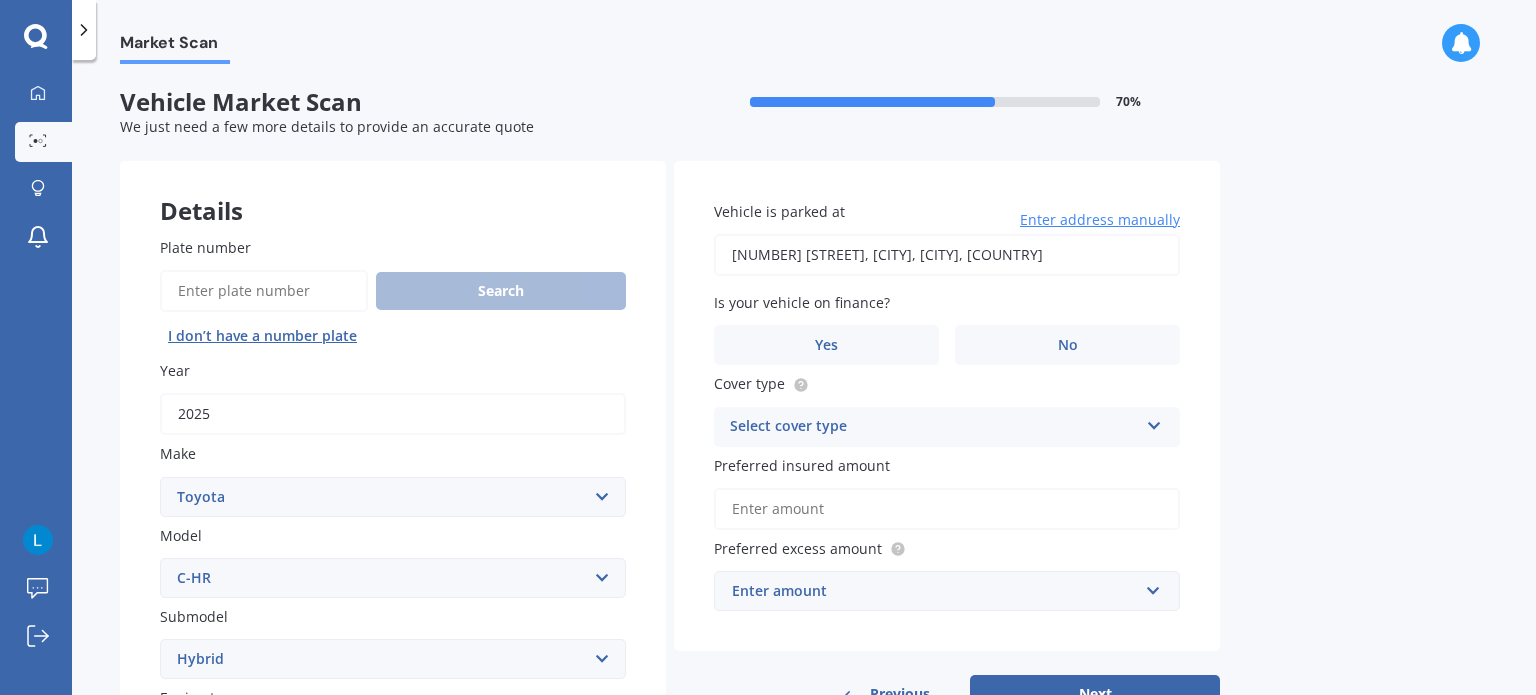 type on "21A Ballymore Drive, Pinehill, Auckland 0632" 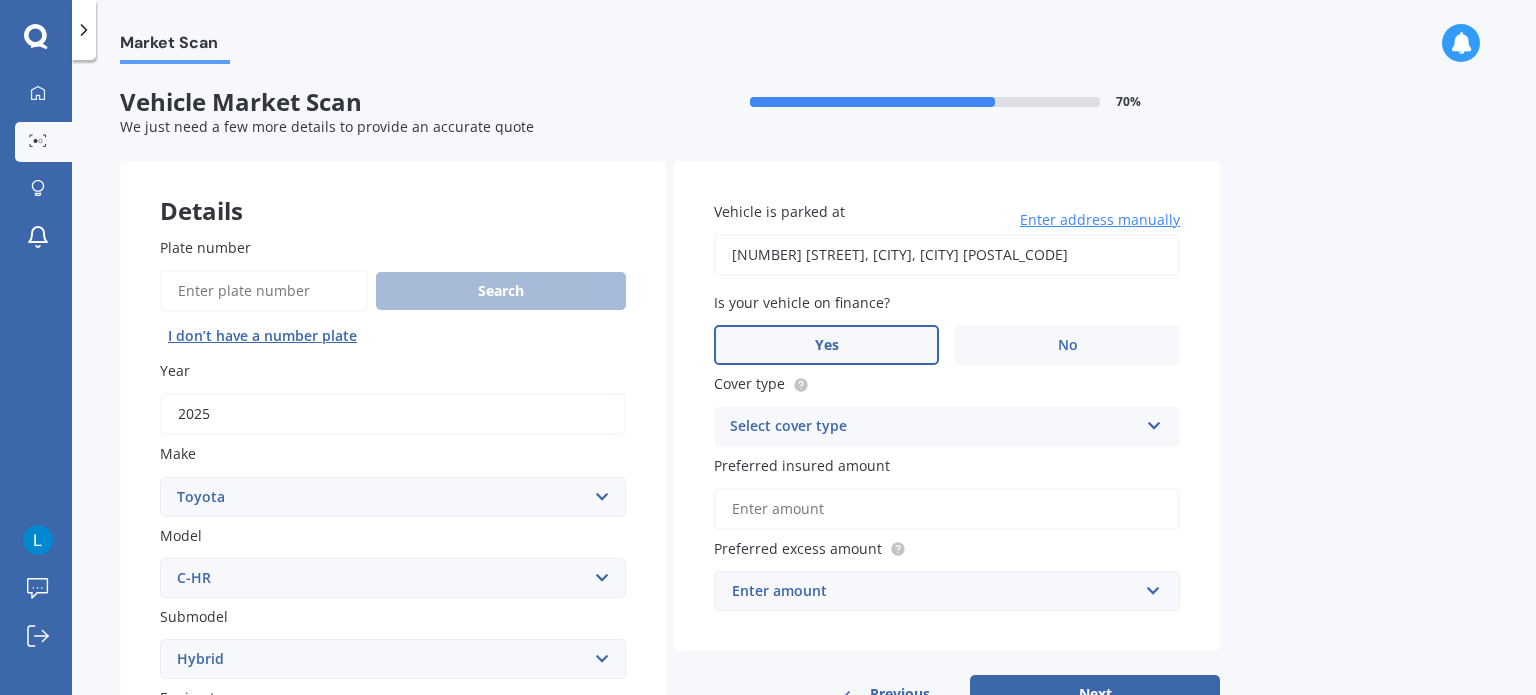click on "Yes" at bounding box center [826, 345] 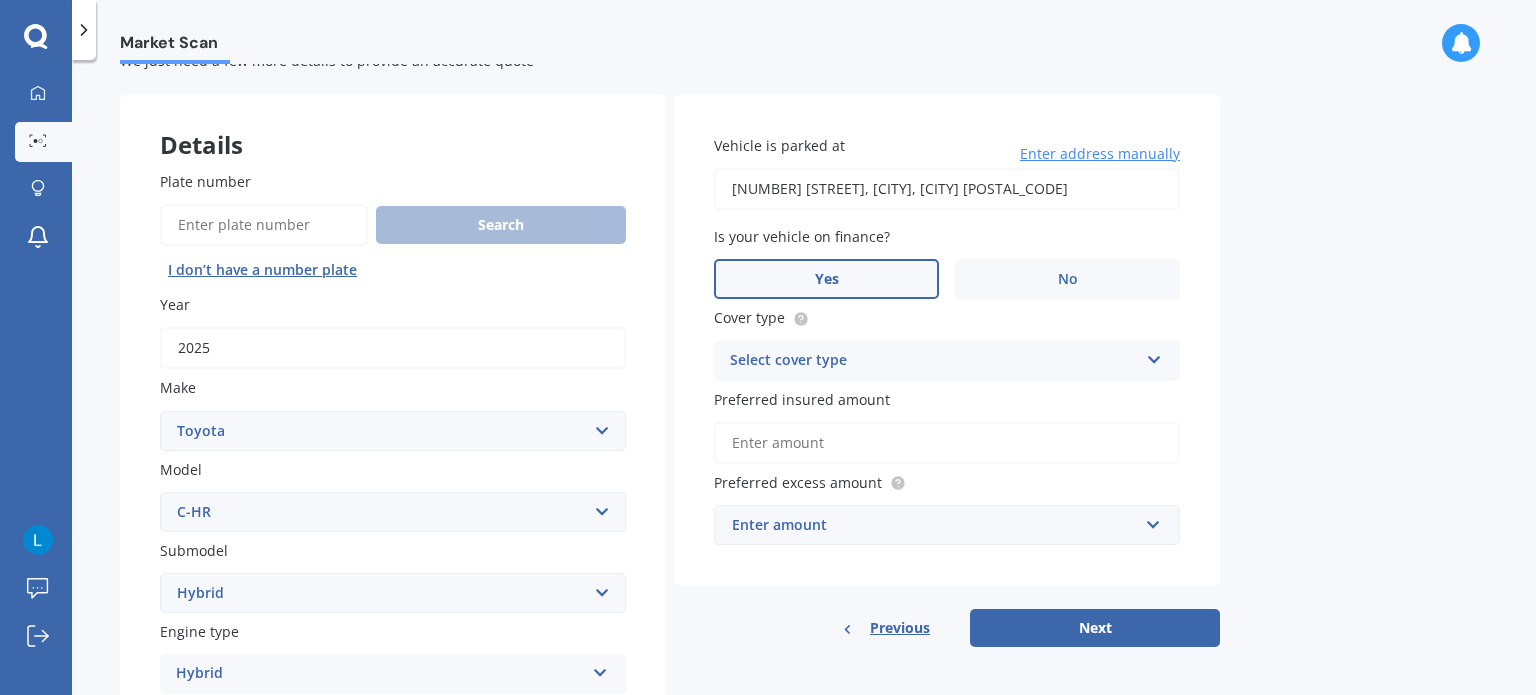 scroll, scrollTop: 100, scrollLeft: 0, axis: vertical 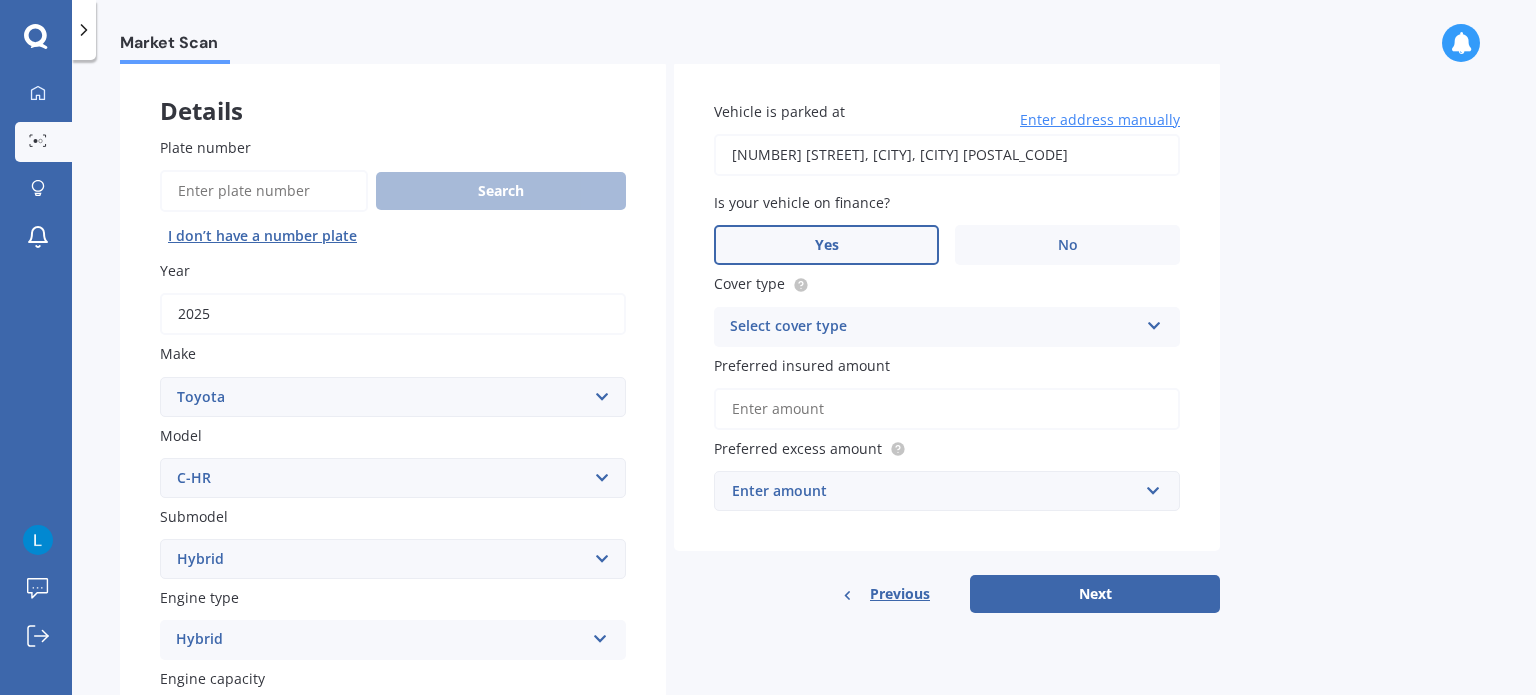 click on "Select cover type" at bounding box center [934, 327] 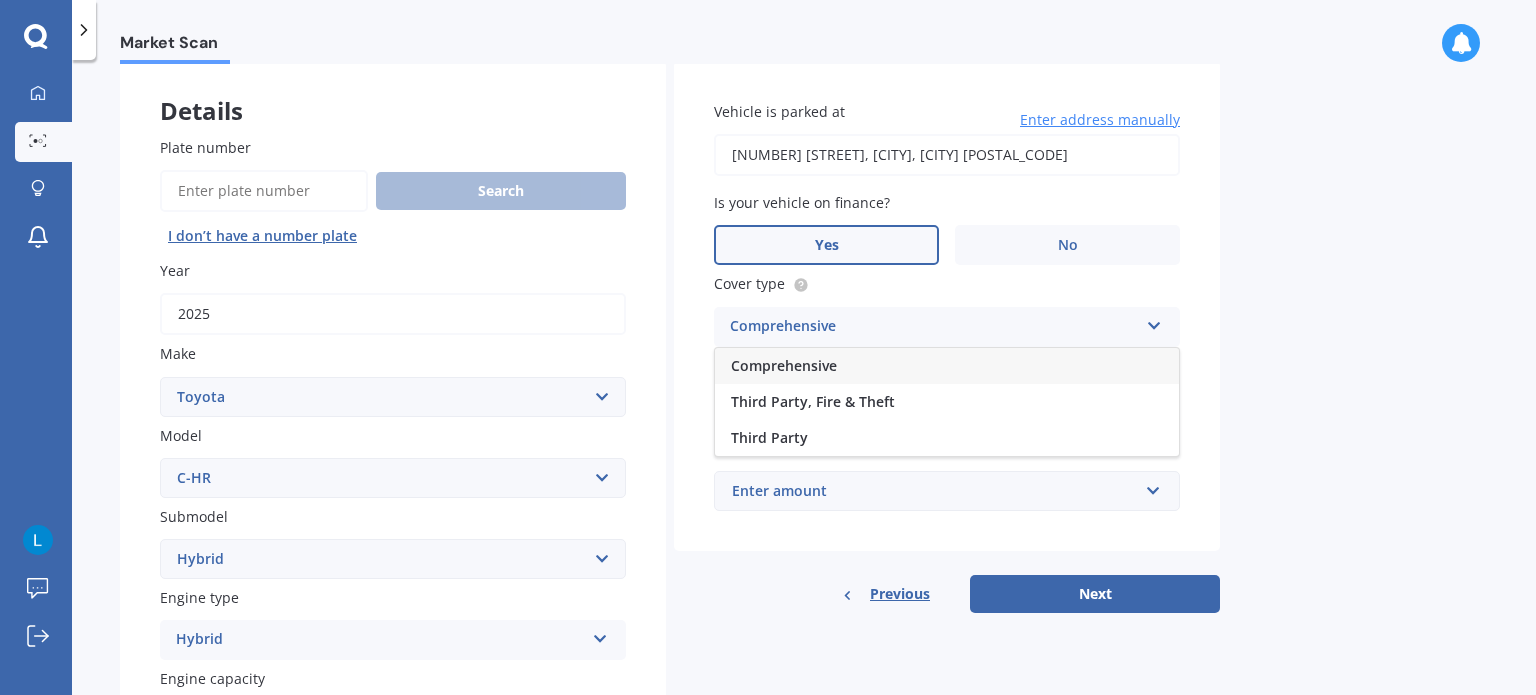 click on "Comprehensive" at bounding box center (947, 366) 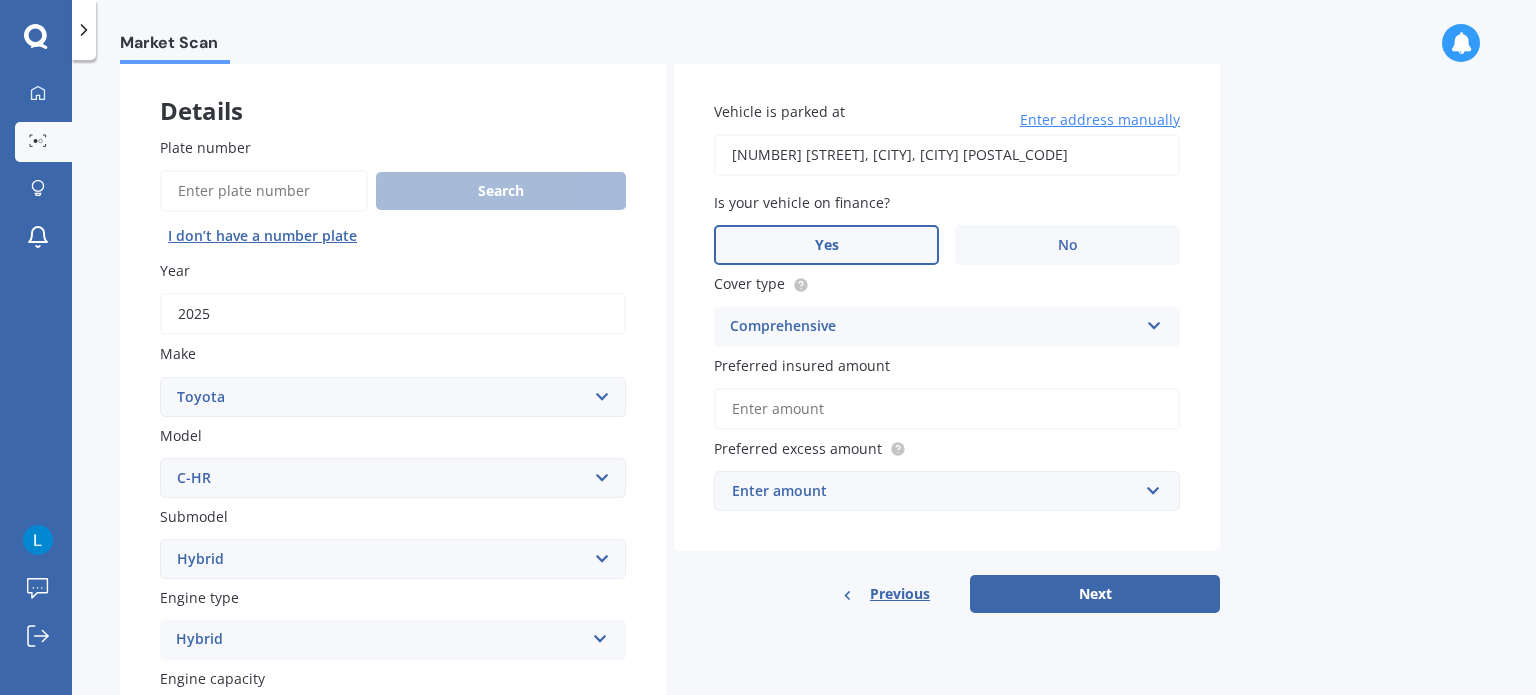 click on "Preferred insured amount" at bounding box center (947, 409) 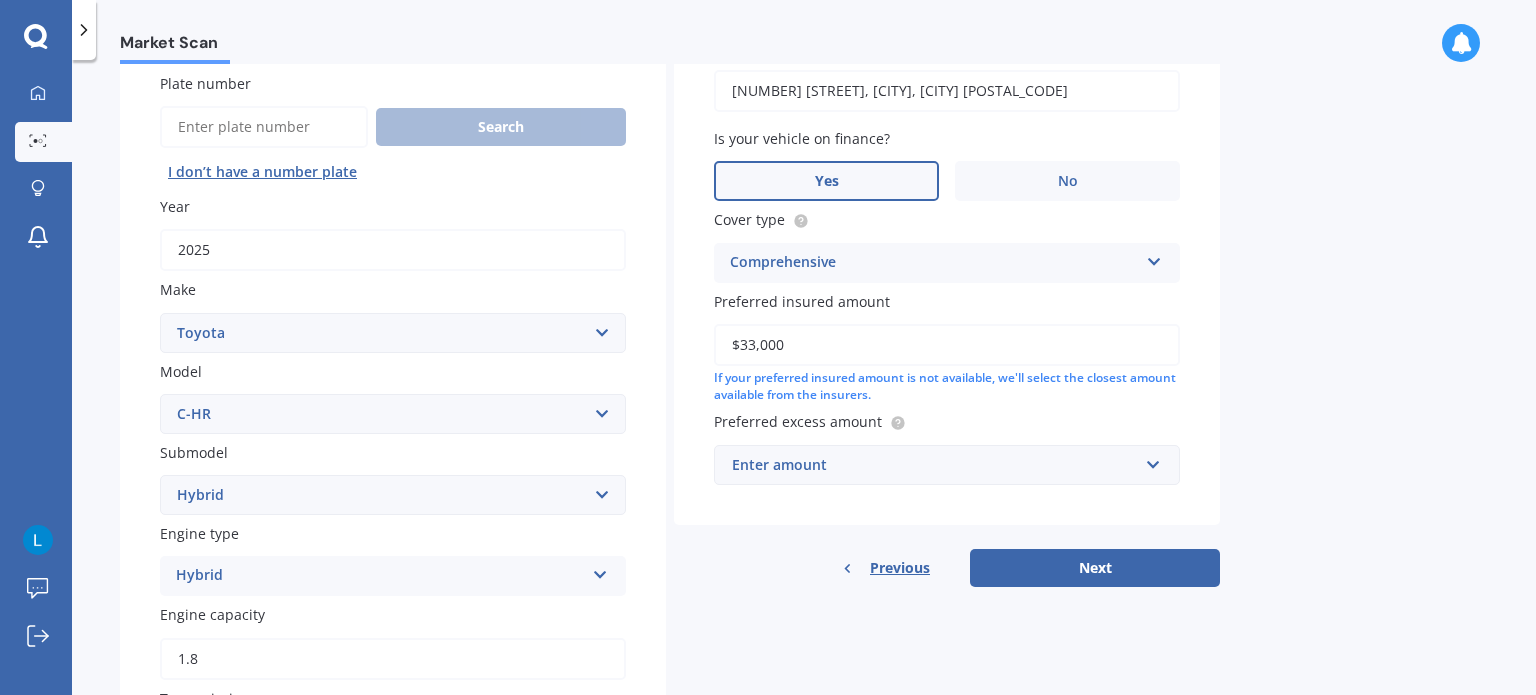 scroll, scrollTop: 200, scrollLeft: 0, axis: vertical 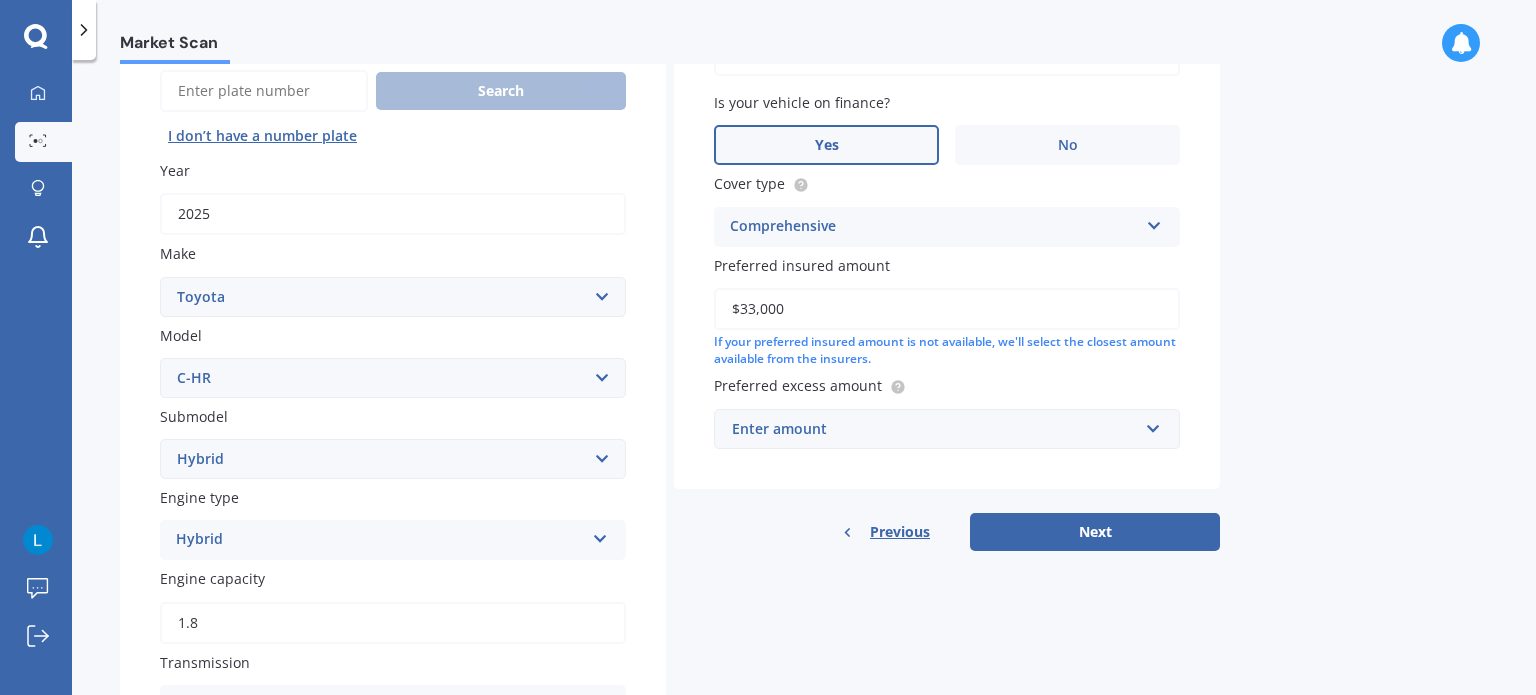 type on "$33,000" 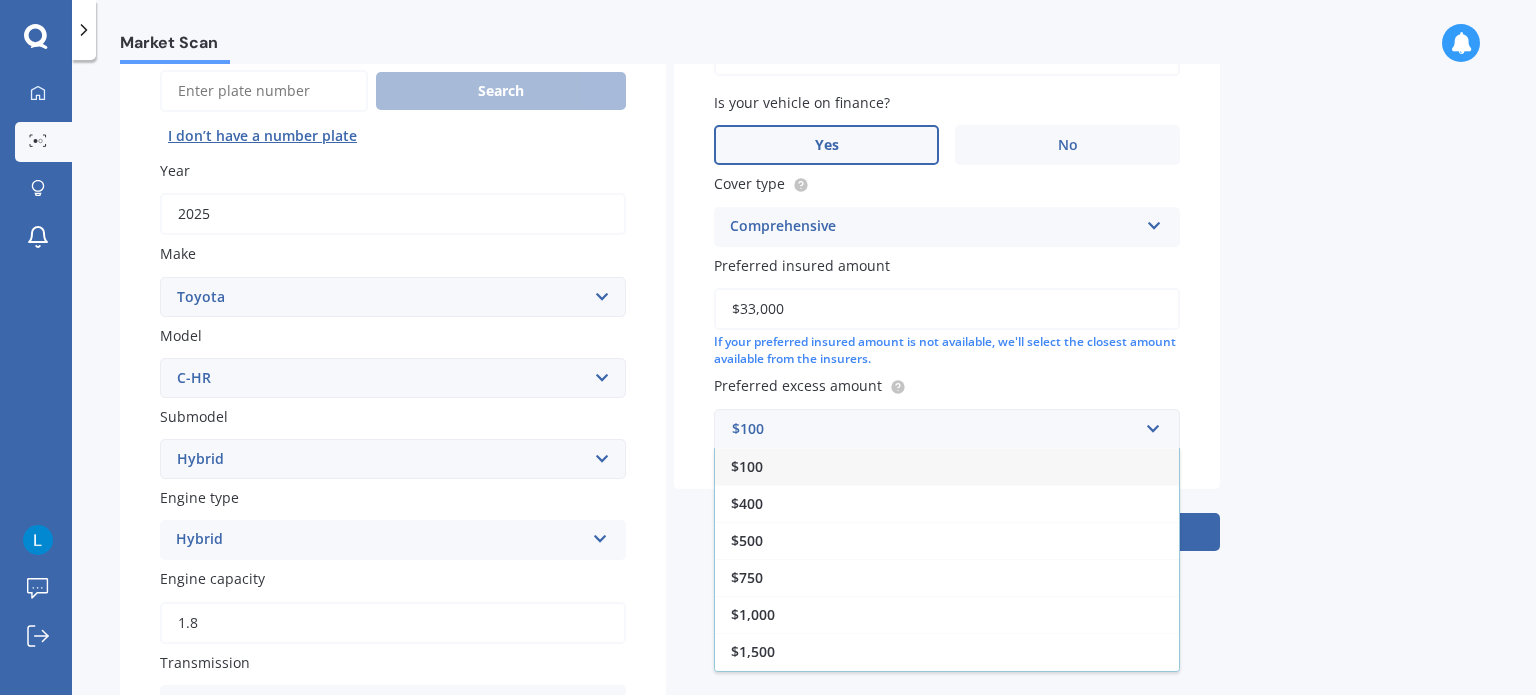 click on "$500" at bounding box center [947, 540] 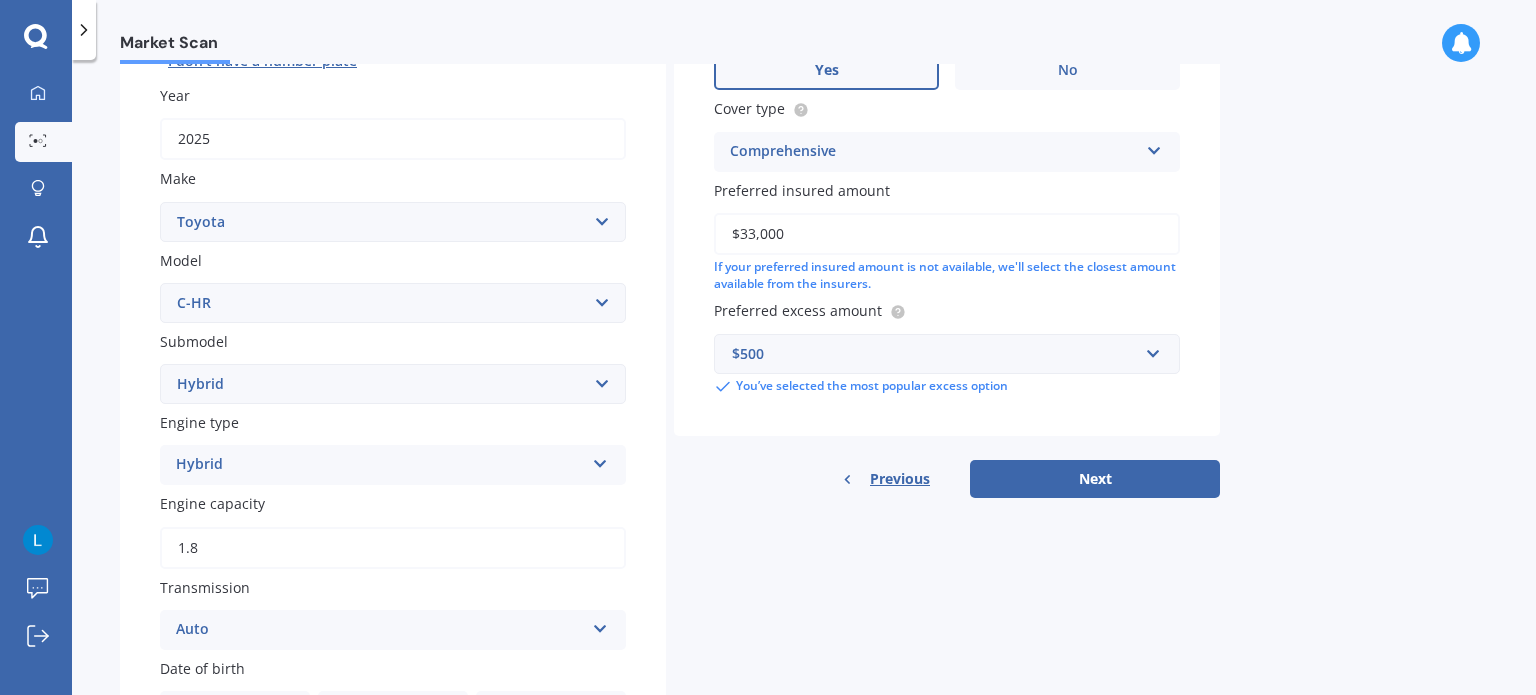 scroll, scrollTop: 400, scrollLeft: 0, axis: vertical 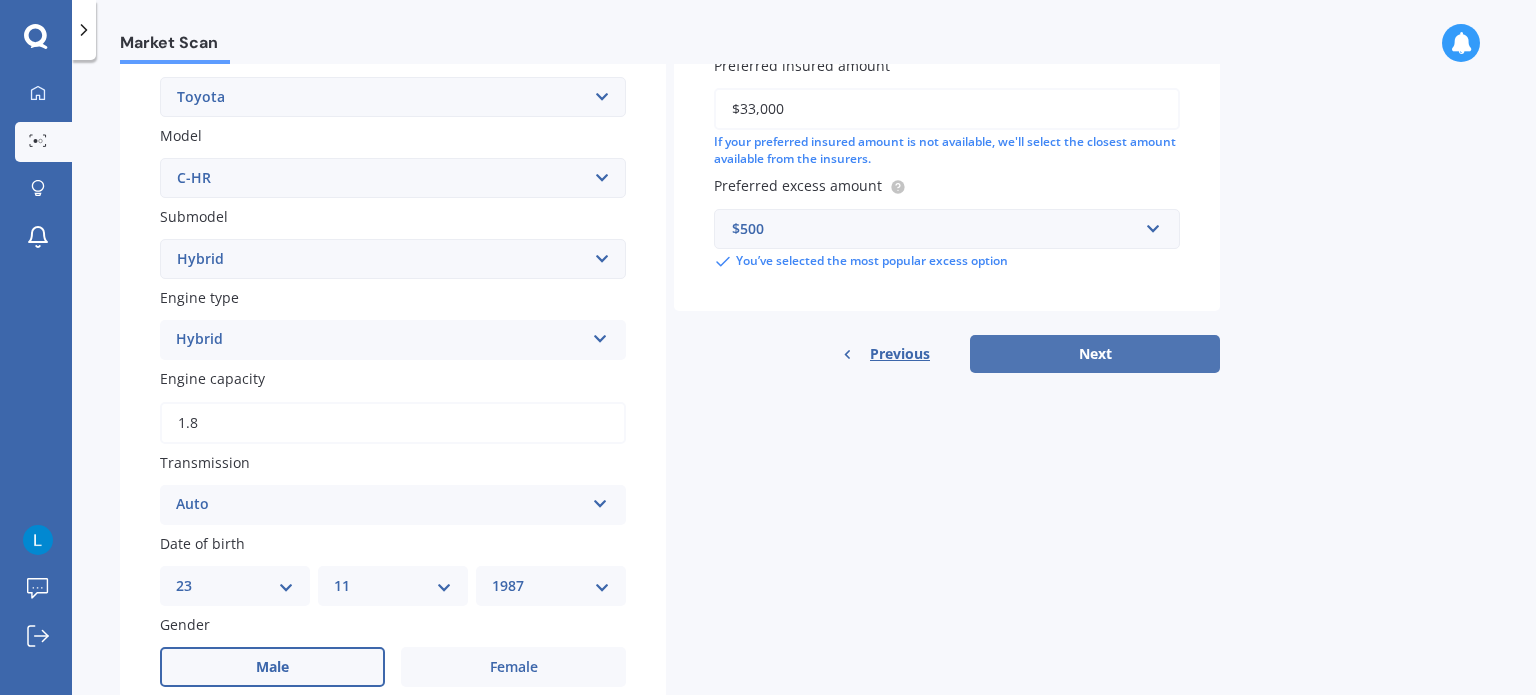 click on "Next" at bounding box center [1095, 354] 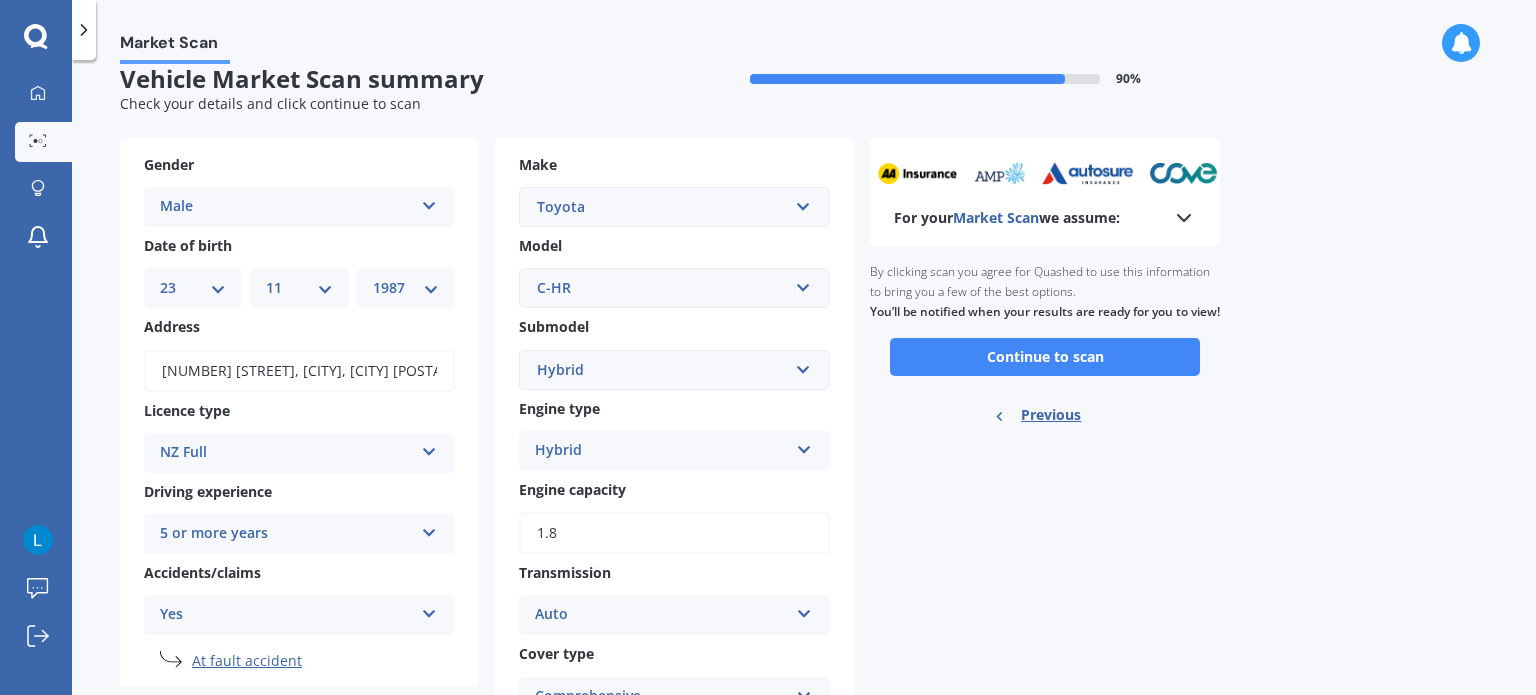 scroll, scrollTop: 0, scrollLeft: 0, axis: both 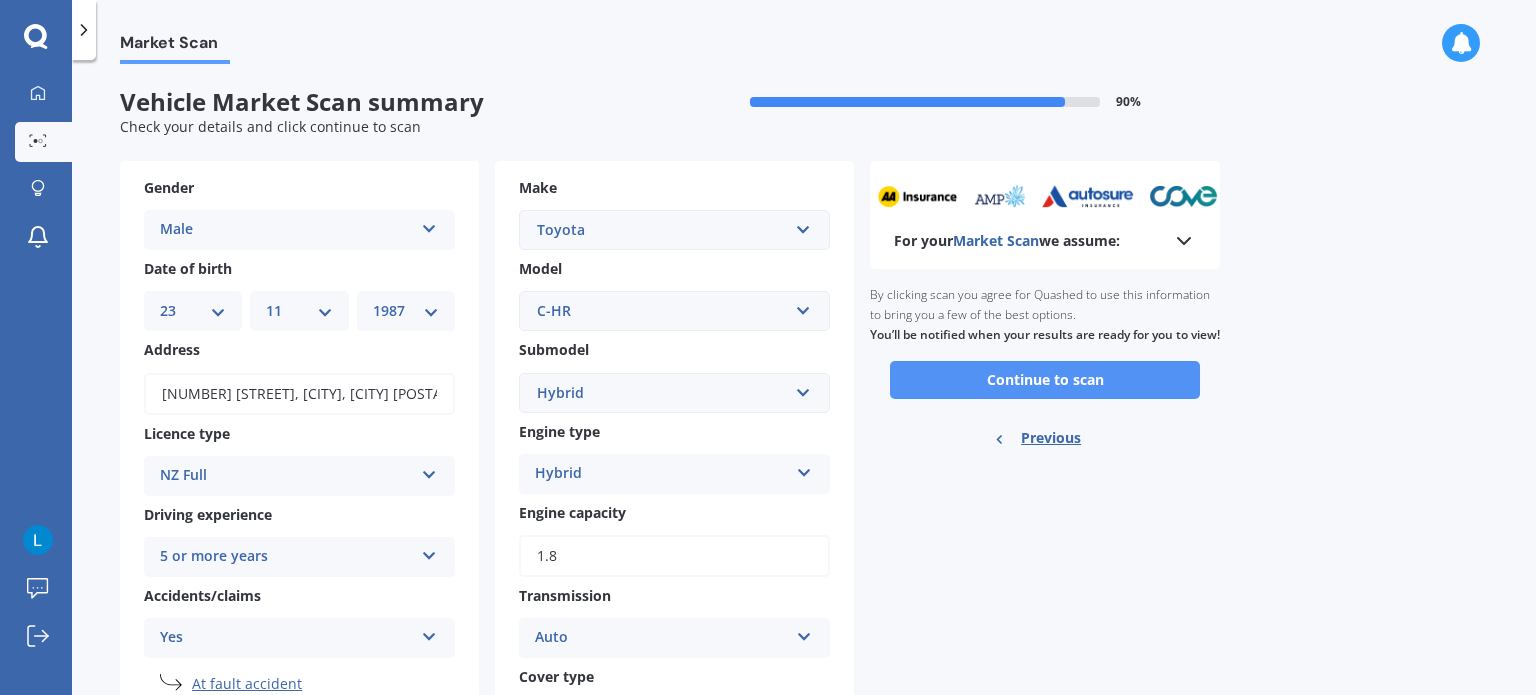 click on "Continue to scan" at bounding box center [1045, 380] 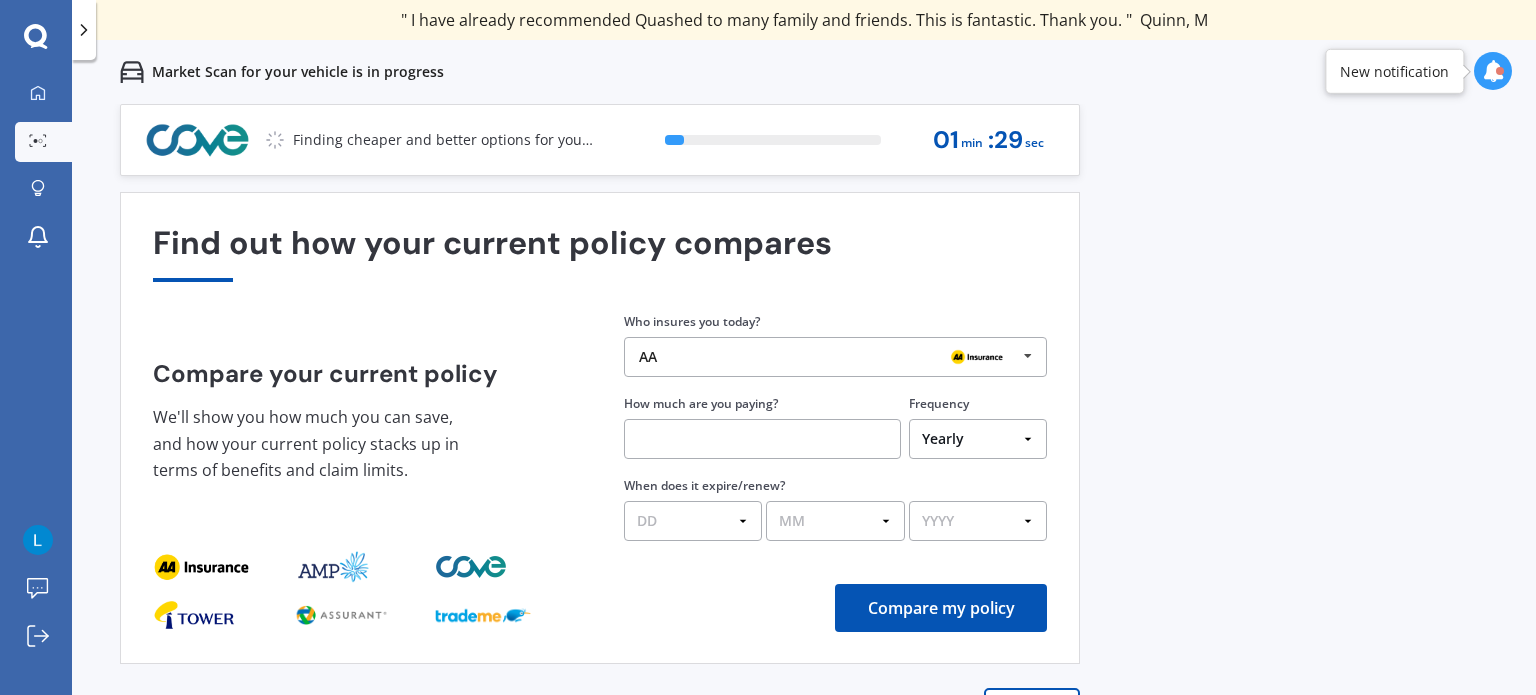 click at bounding box center (1028, 356) 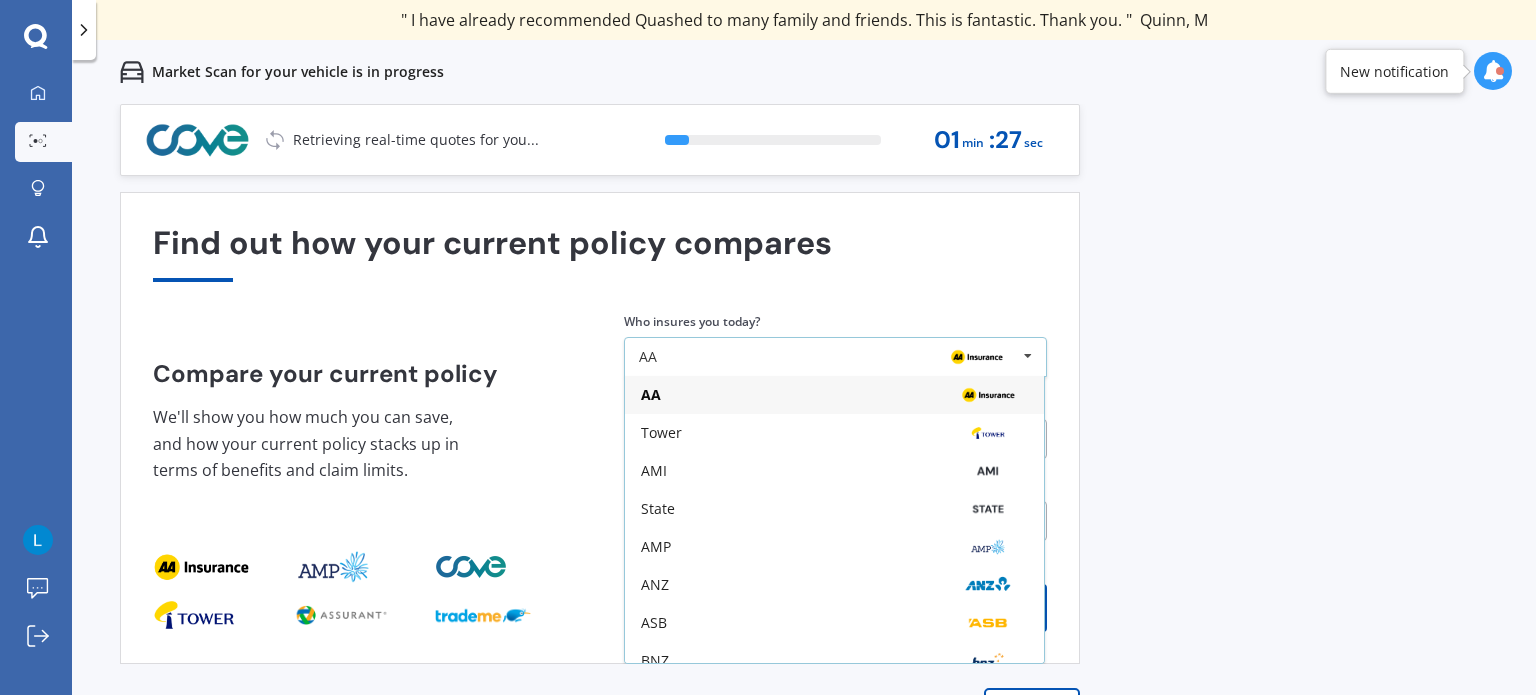 click on "AA" at bounding box center [834, 395] 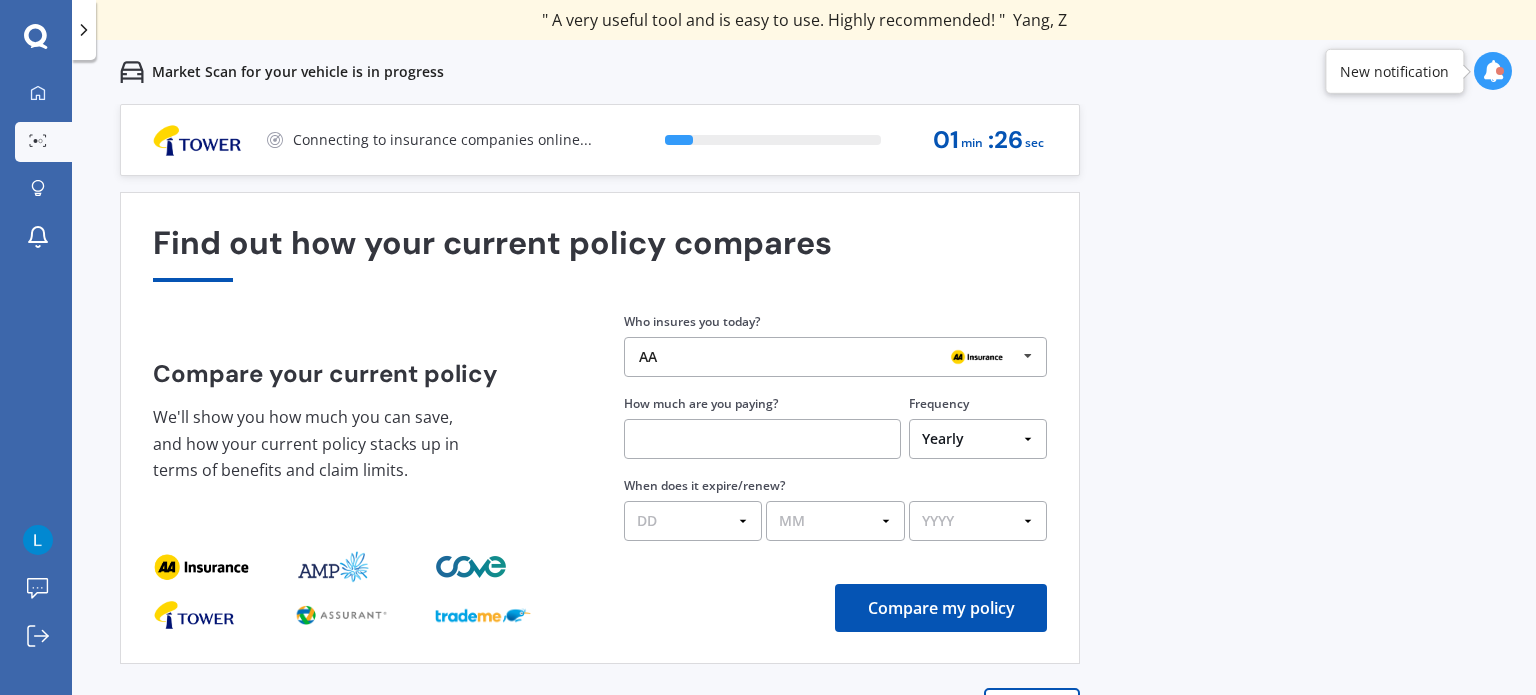 click at bounding box center [762, 439] 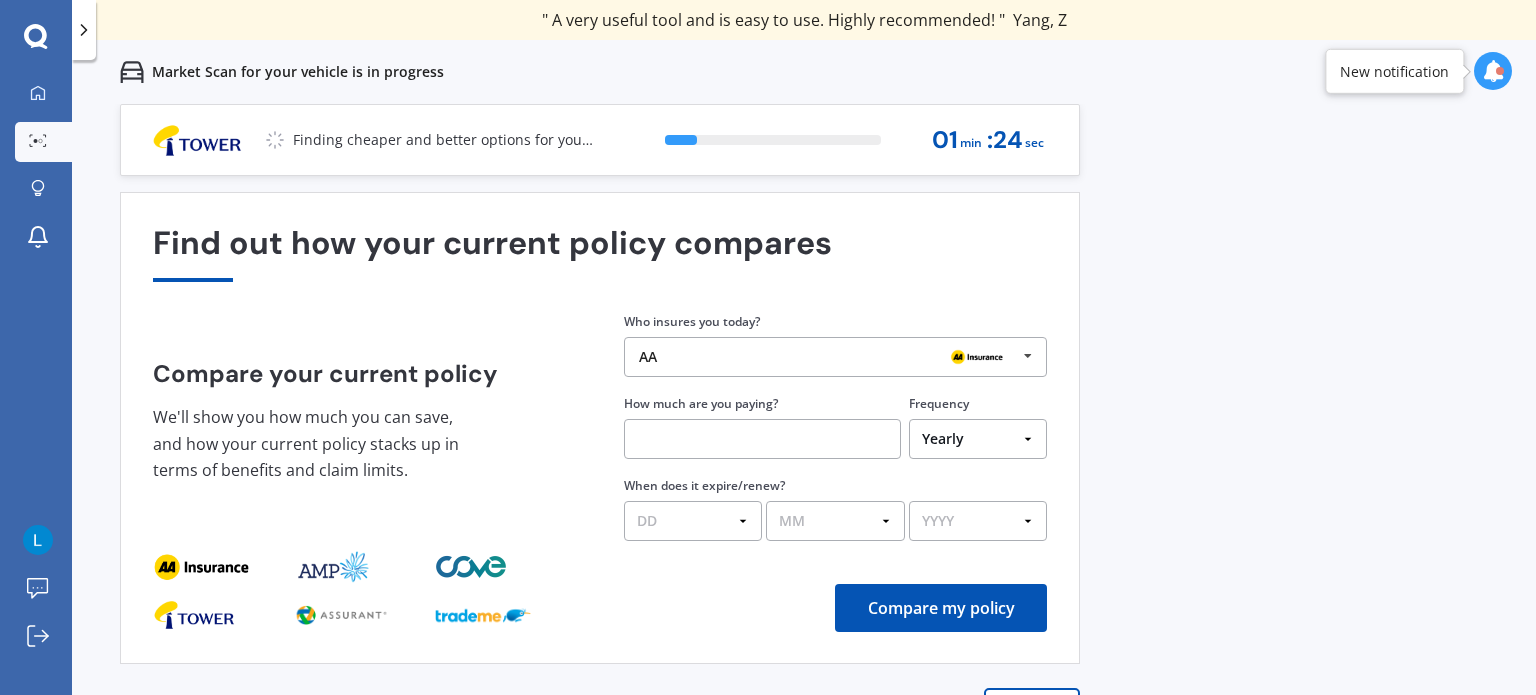 click on "Yearly Six-Monthly Quarterly Monthly Fortnightly Weekly One-Off" at bounding box center [978, 439] 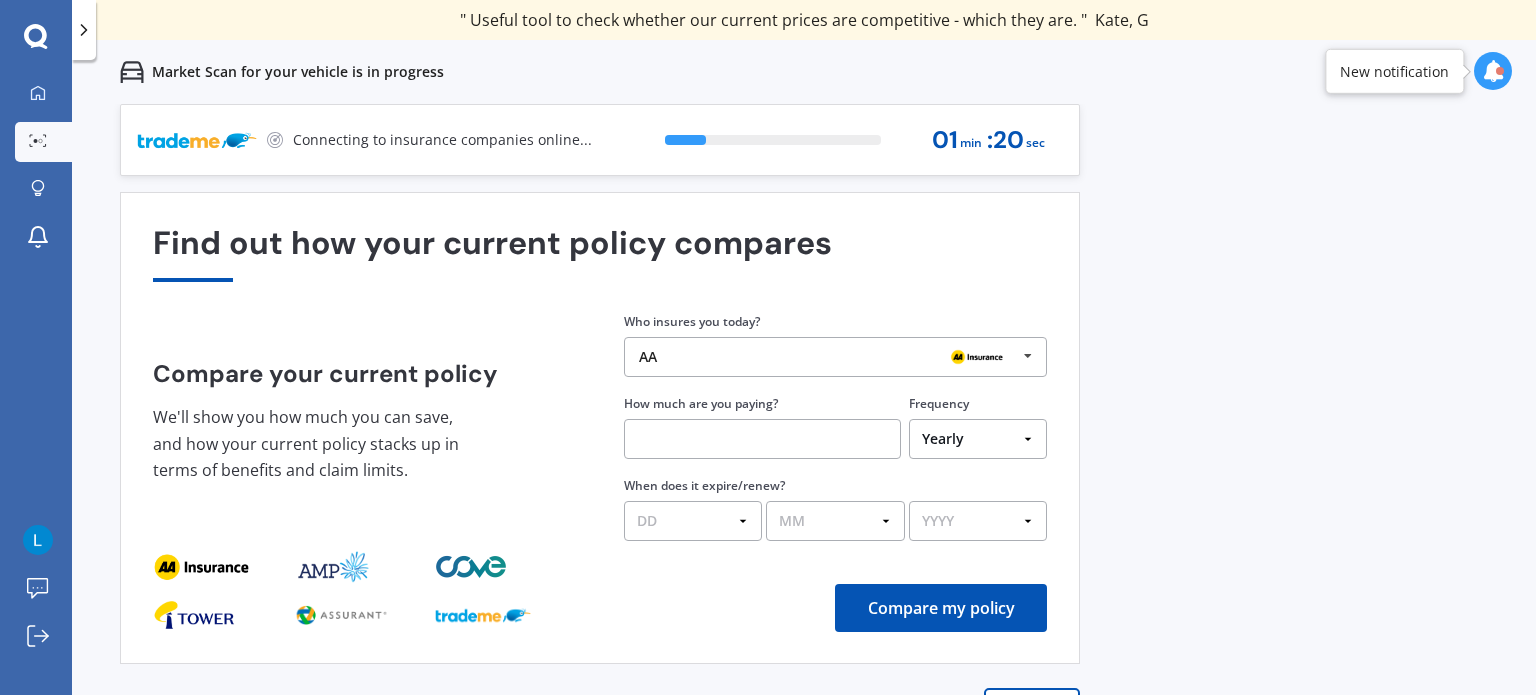 select on "Monthly" 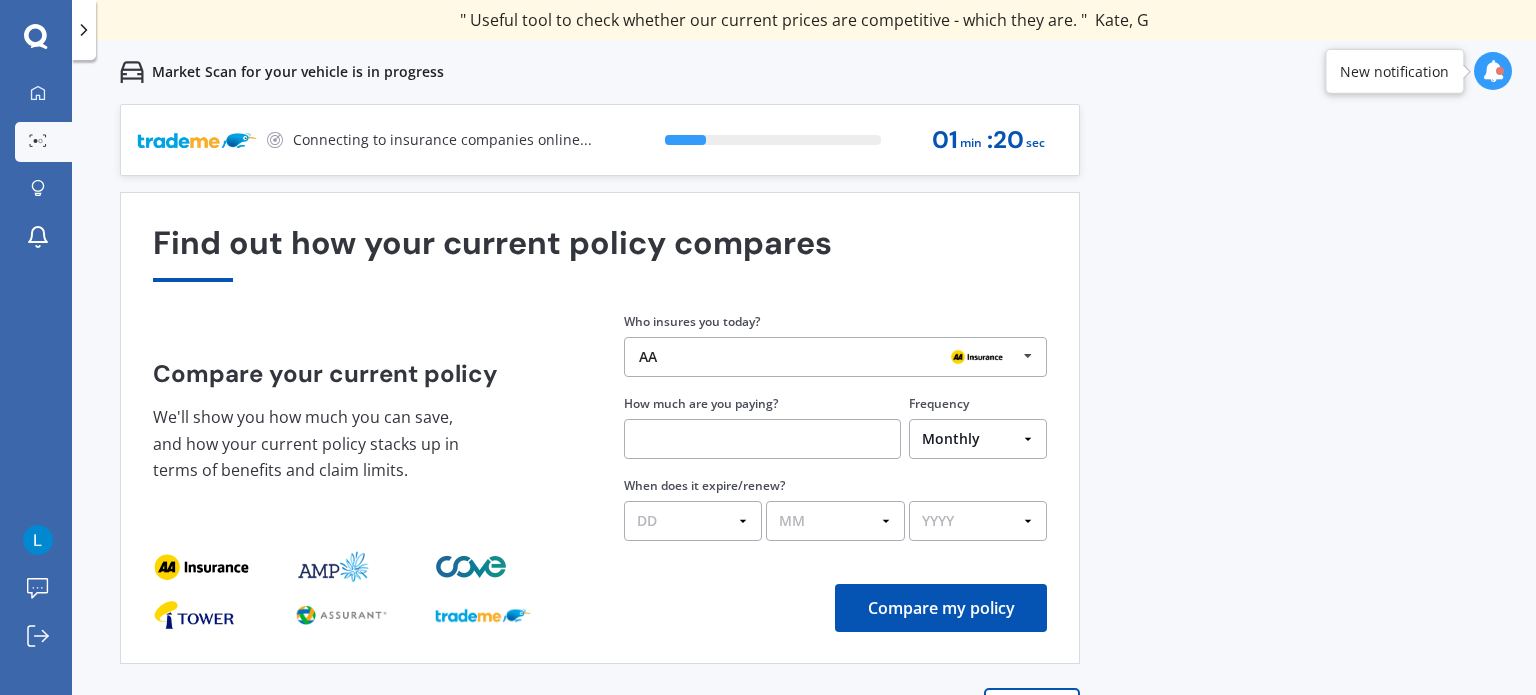 click on "Yearly Six-Monthly Quarterly Monthly Fortnightly Weekly One-Off" at bounding box center [978, 439] 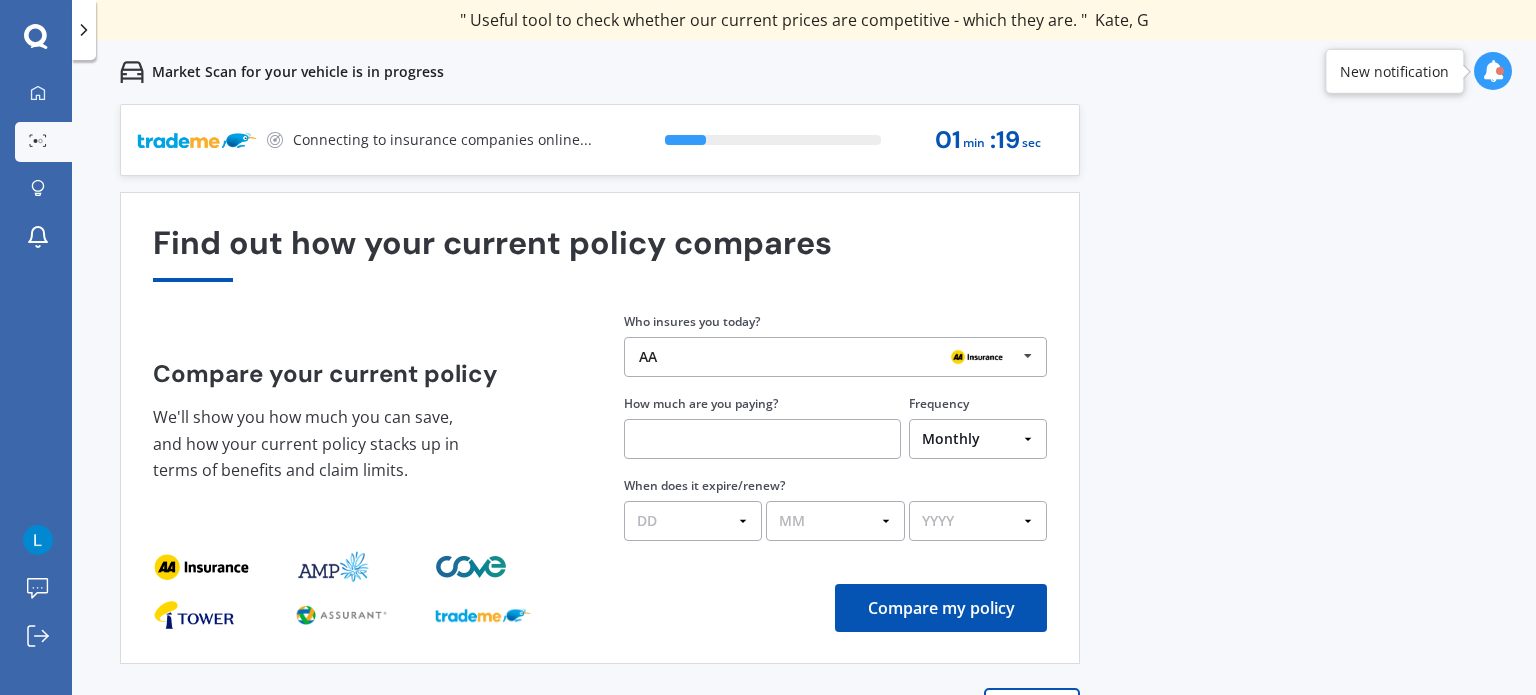 click at bounding box center (762, 439) 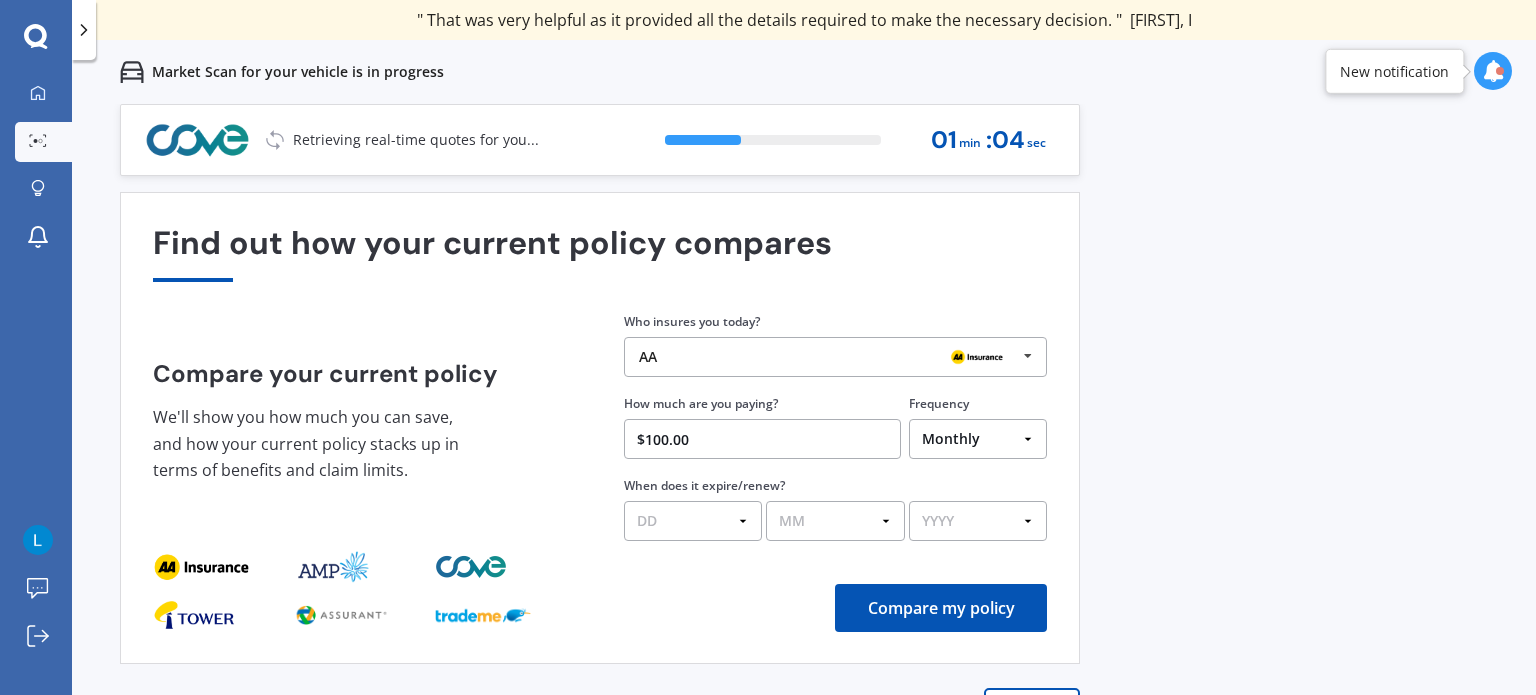 type on "$100.00" 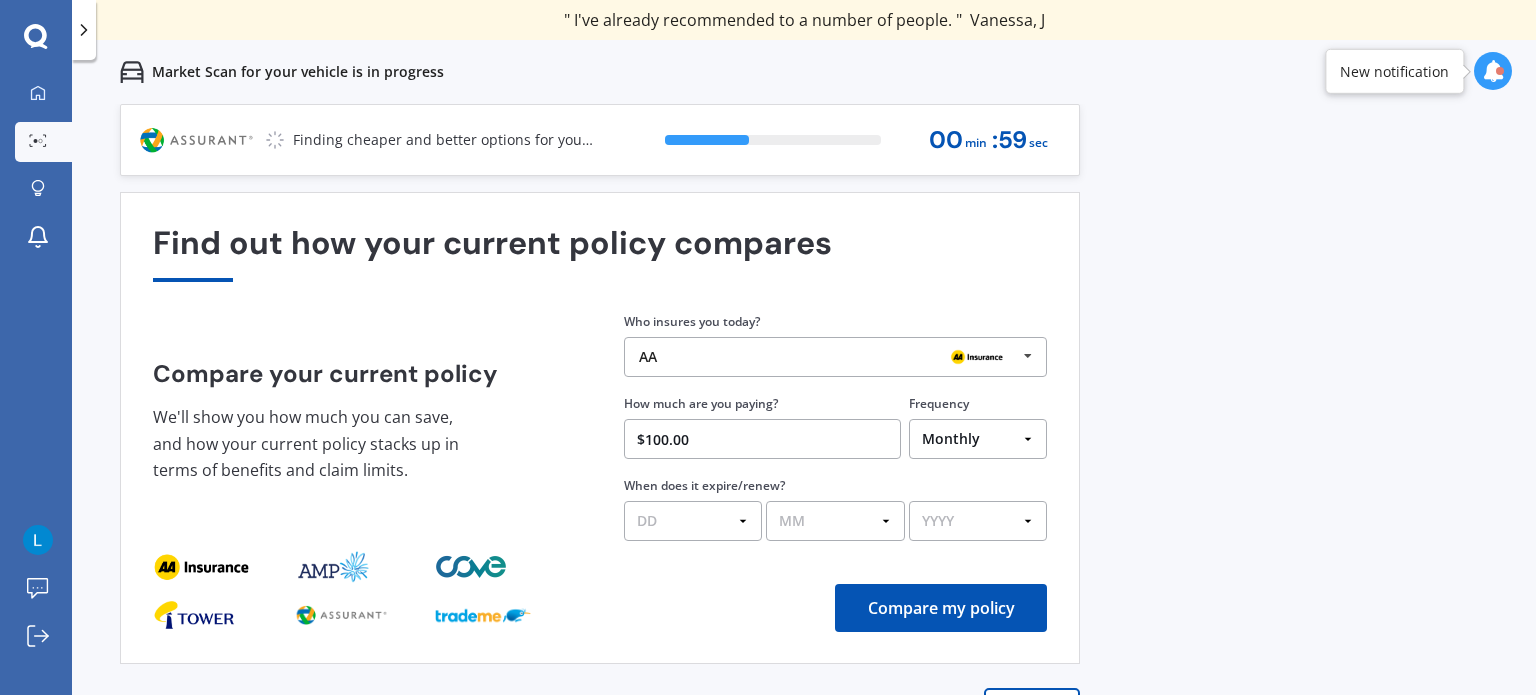 click on "DD 01 02 03 04 05 06 07 08 09 10 11 12 13 14 15 16 17 18 19 20 21 22 23 24 25 26 27 28 29 30 31" at bounding box center (693, 521) 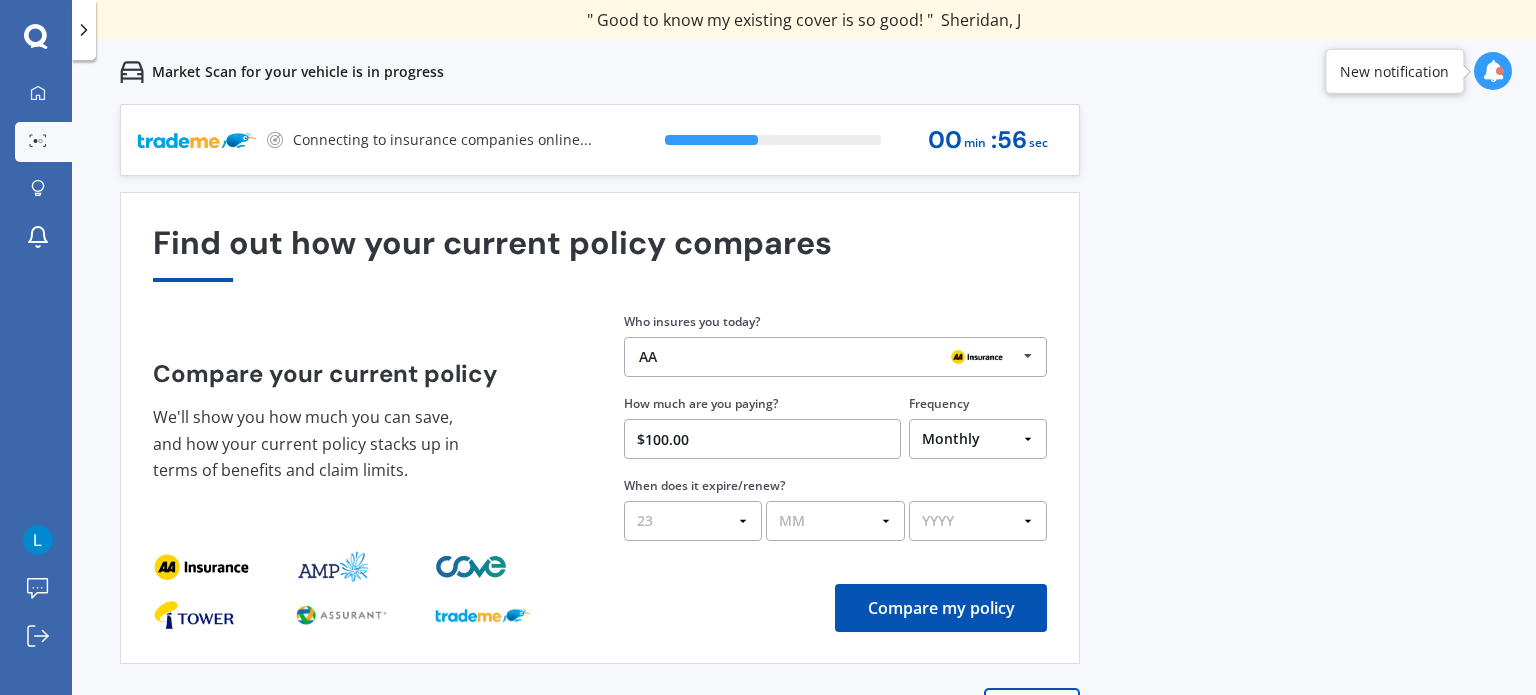 click on "DD 01 02 03 04 05 06 07 08 09 10 11 12 13 14 15 16 17 18 19 20 21 22 23 24 25 26 27 28 29 30 31" at bounding box center (693, 521) 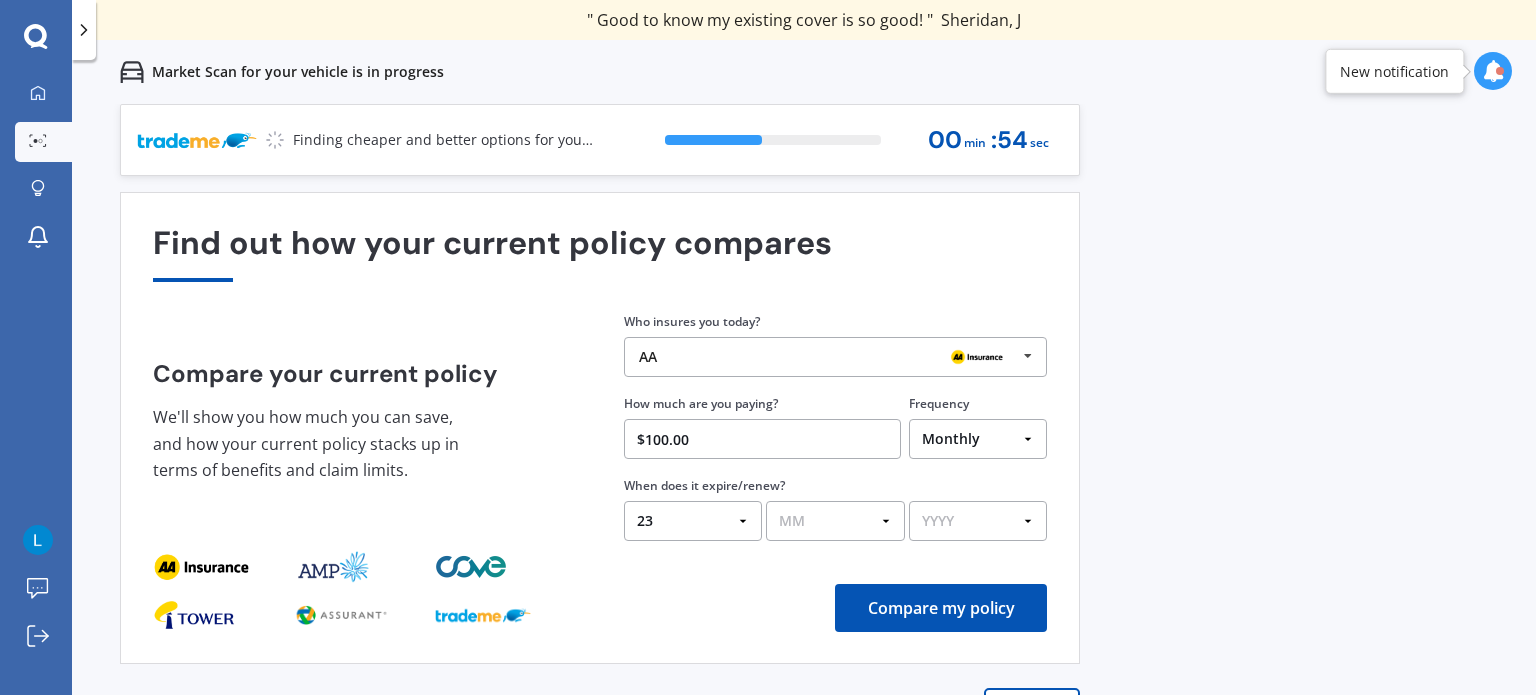 click on "DD 01 02 03 04 05 06 07 08 09 10 11 12 13 14 15 16 17 18 19 20 21 22 23 24 25 26 27 28 29 30 31" at bounding box center (693, 521) 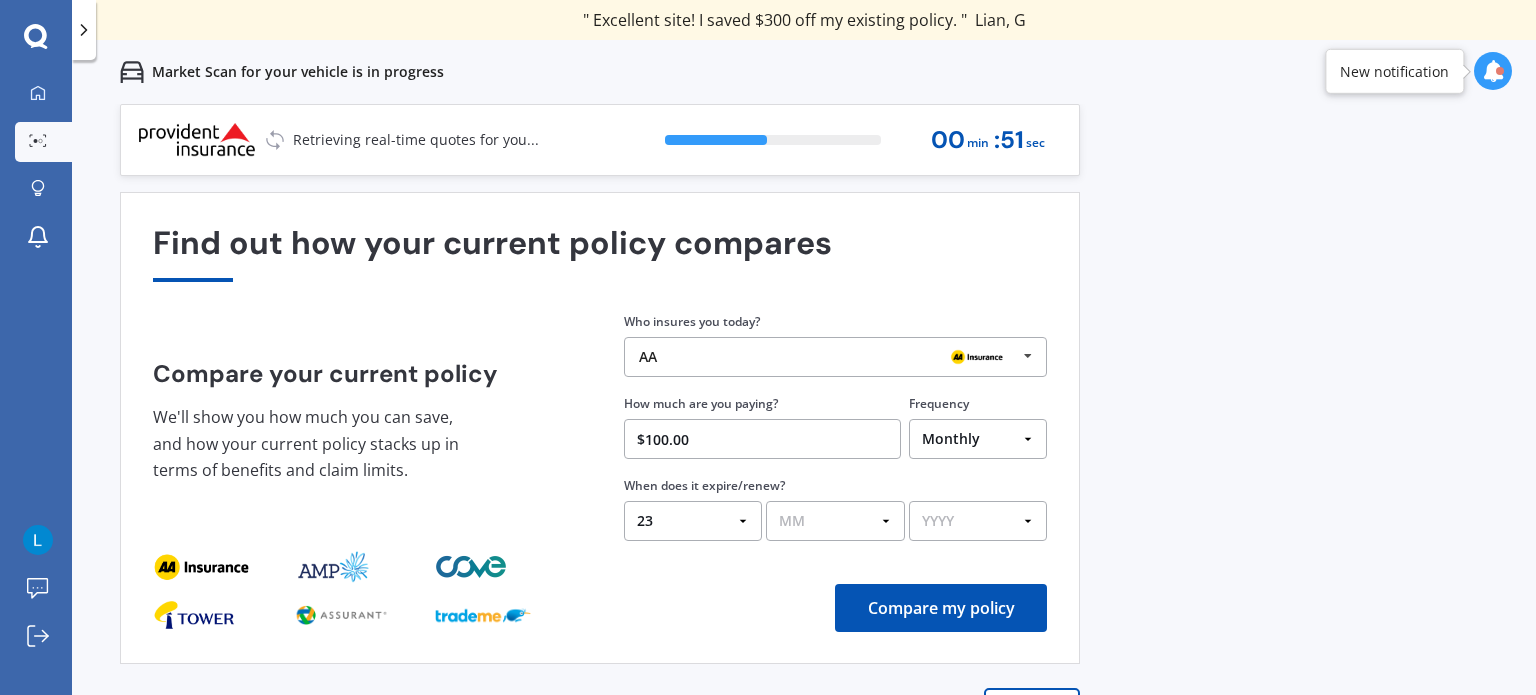 select on "31" 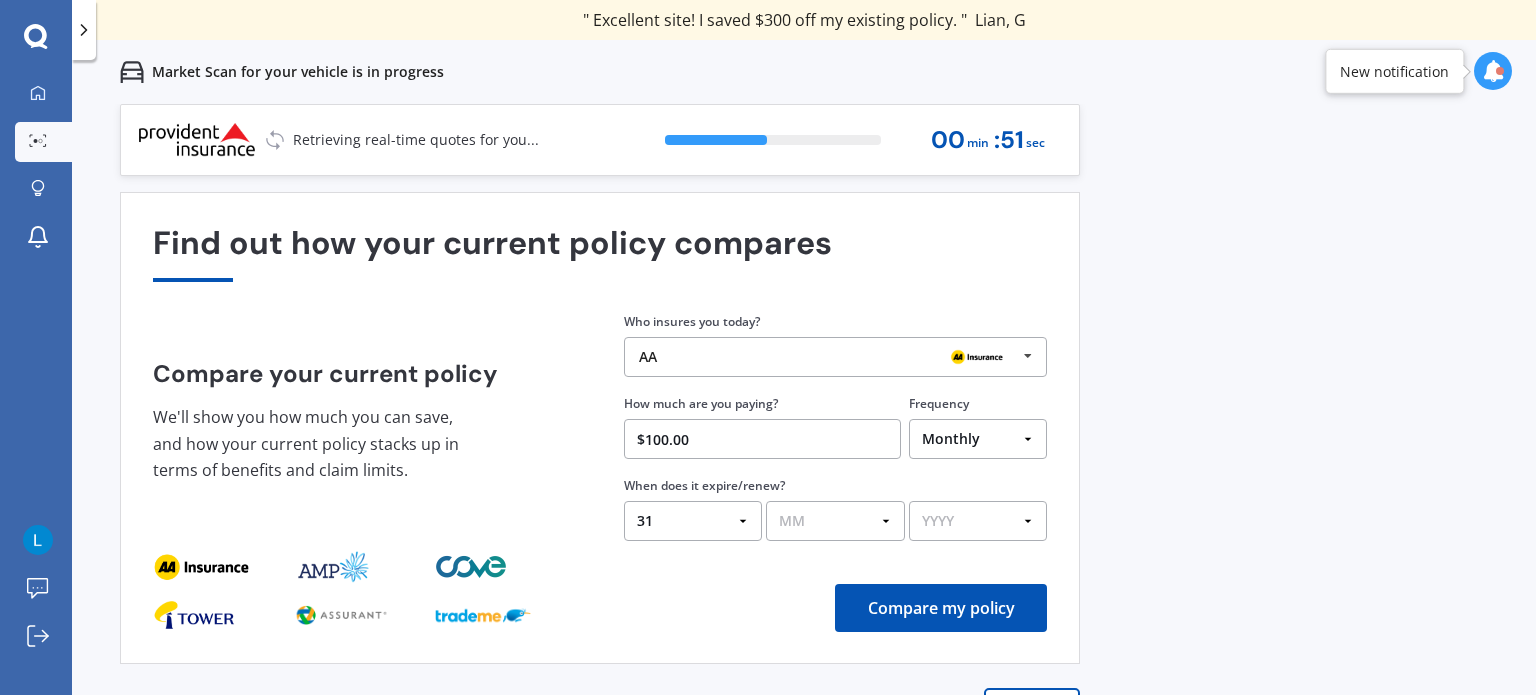 click on "DD 01 02 03 04 05 06 07 08 09 10 11 12 13 14 15 16 17 18 19 20 21 22 23 24 25 26 27 28 29 30 31" at bounding box center (693, 521) 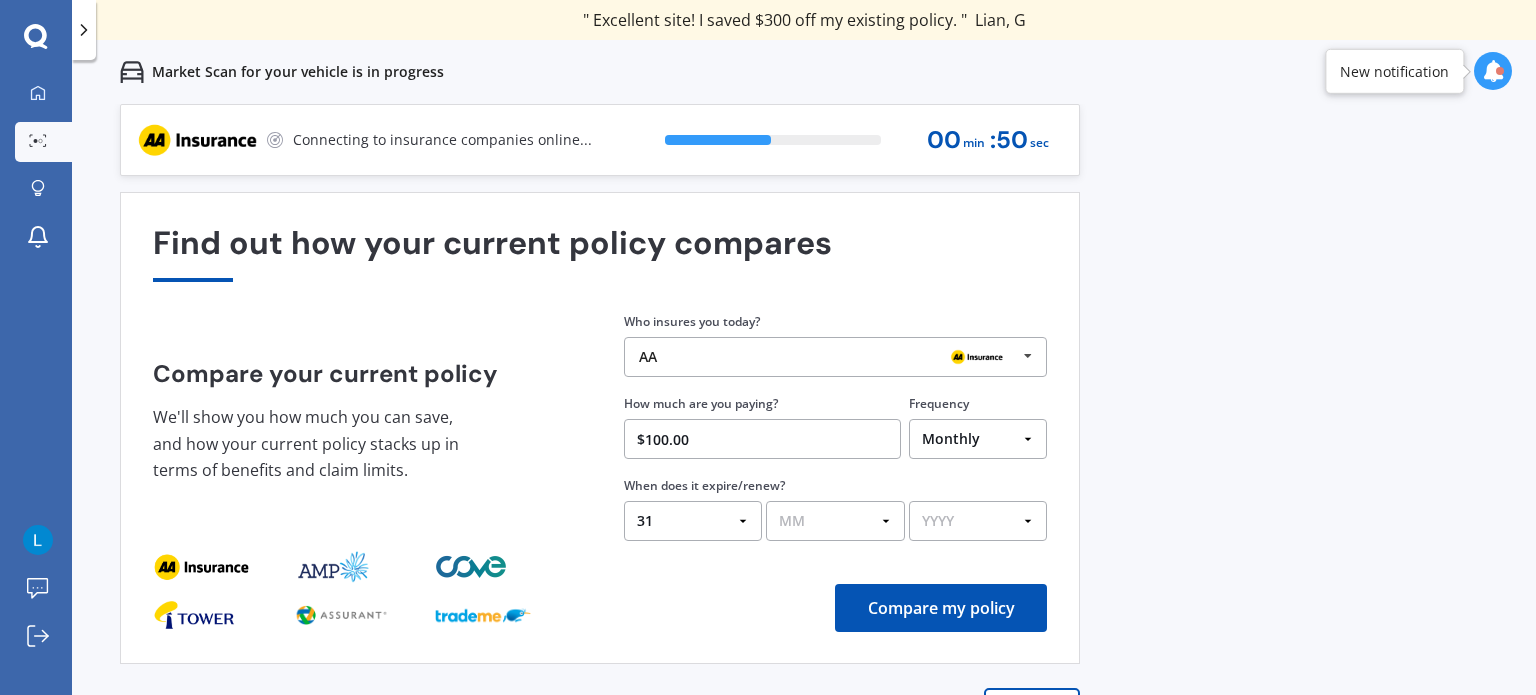 click on "MM 01 02 03 04 05 06 07 08 09 10 11 12" at bounding box center (835, 521) 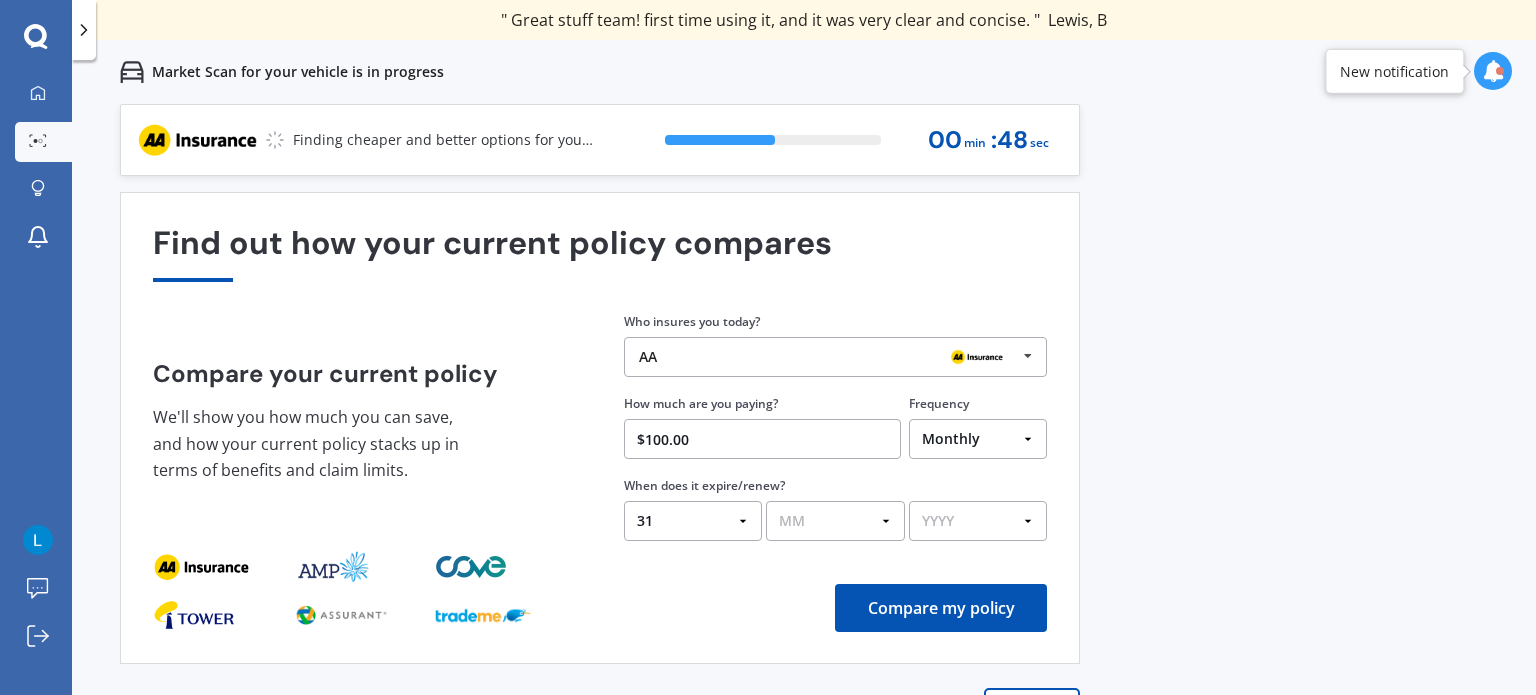 select on "08" 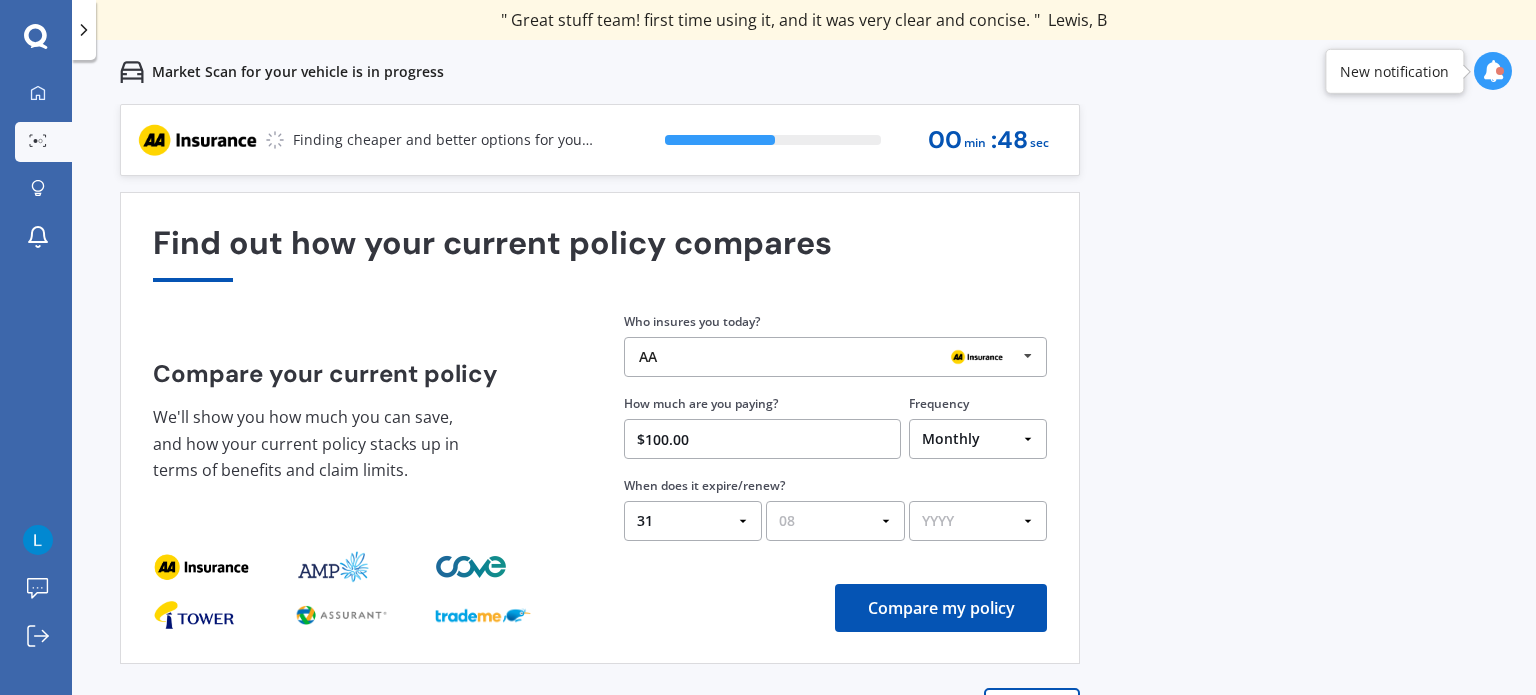 click on "MM 01 02 03 04 05 06 07 08 09 10 11 12" at bounding box center [835, 521] 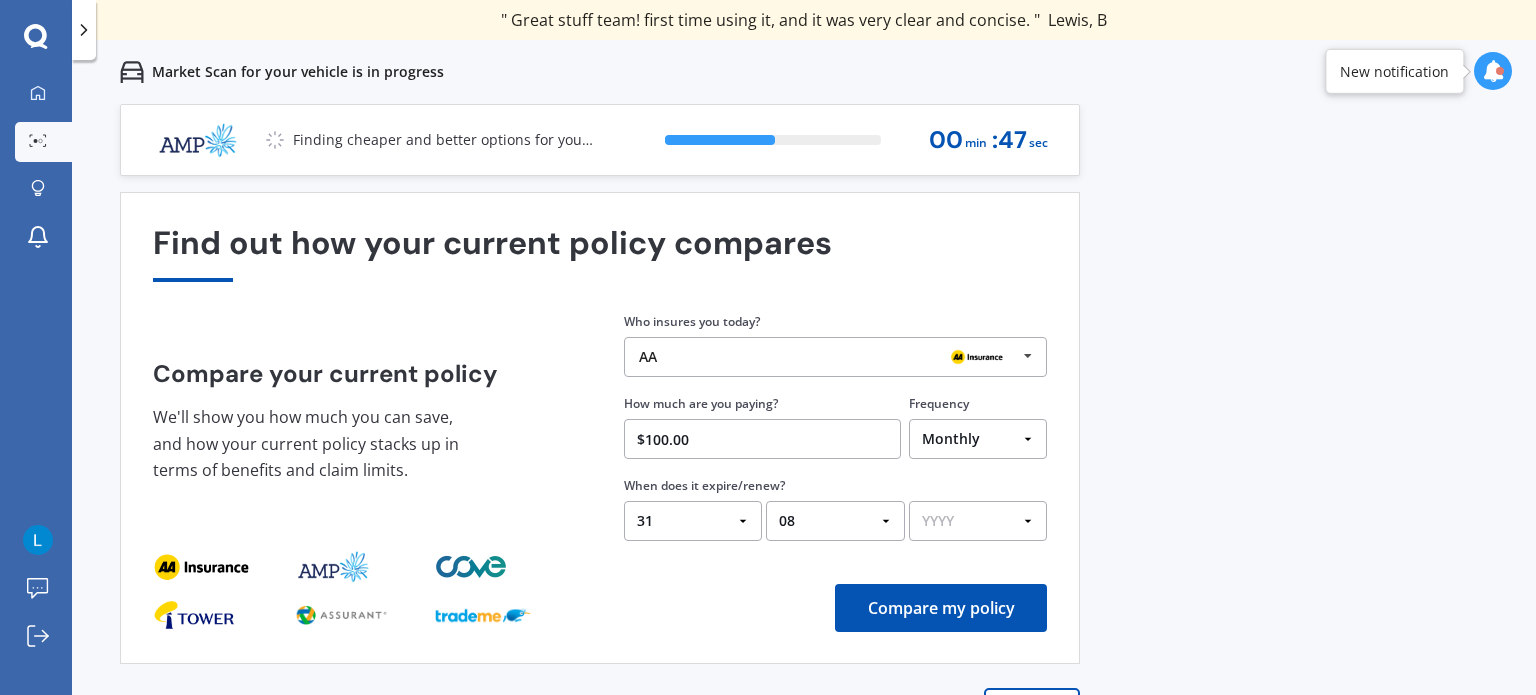 click on "YYYY 2026 2025 2024" at bounding box center [978, 521] 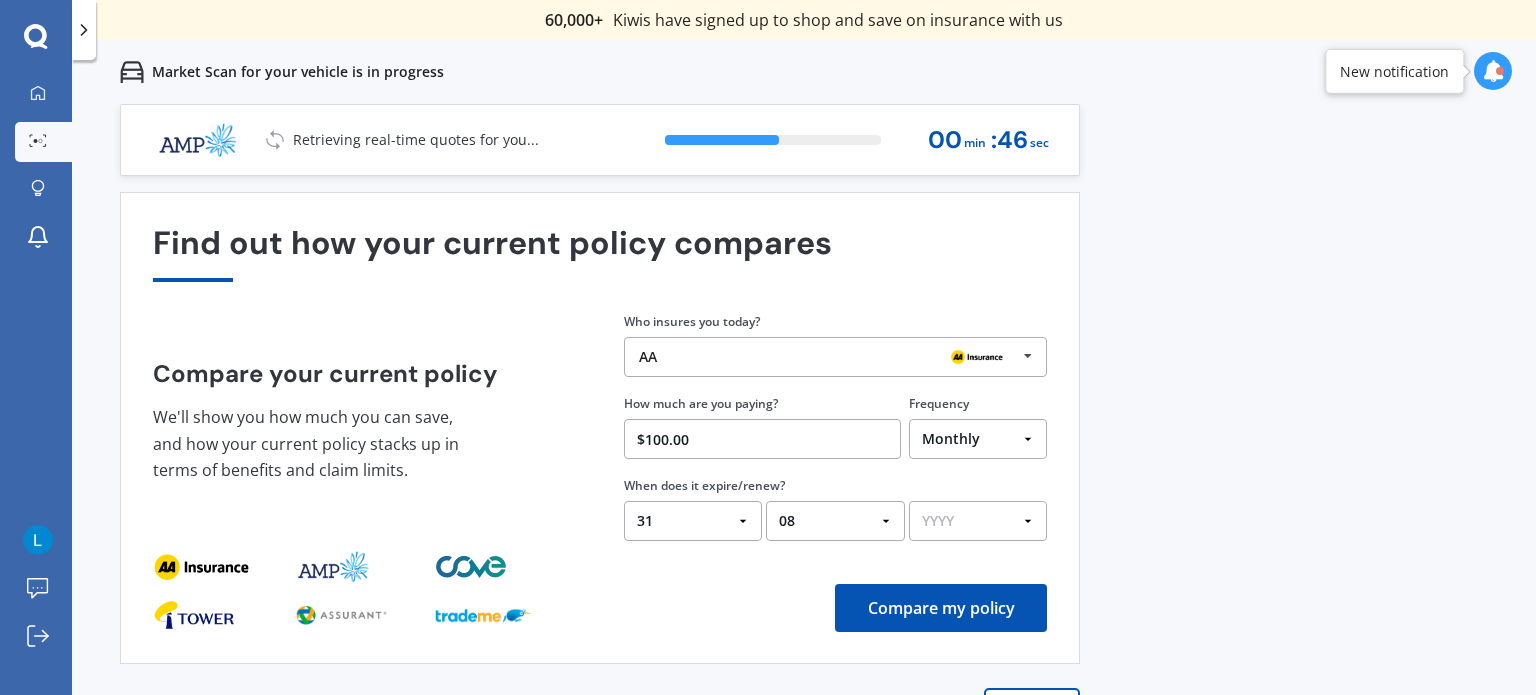 select on "2025" 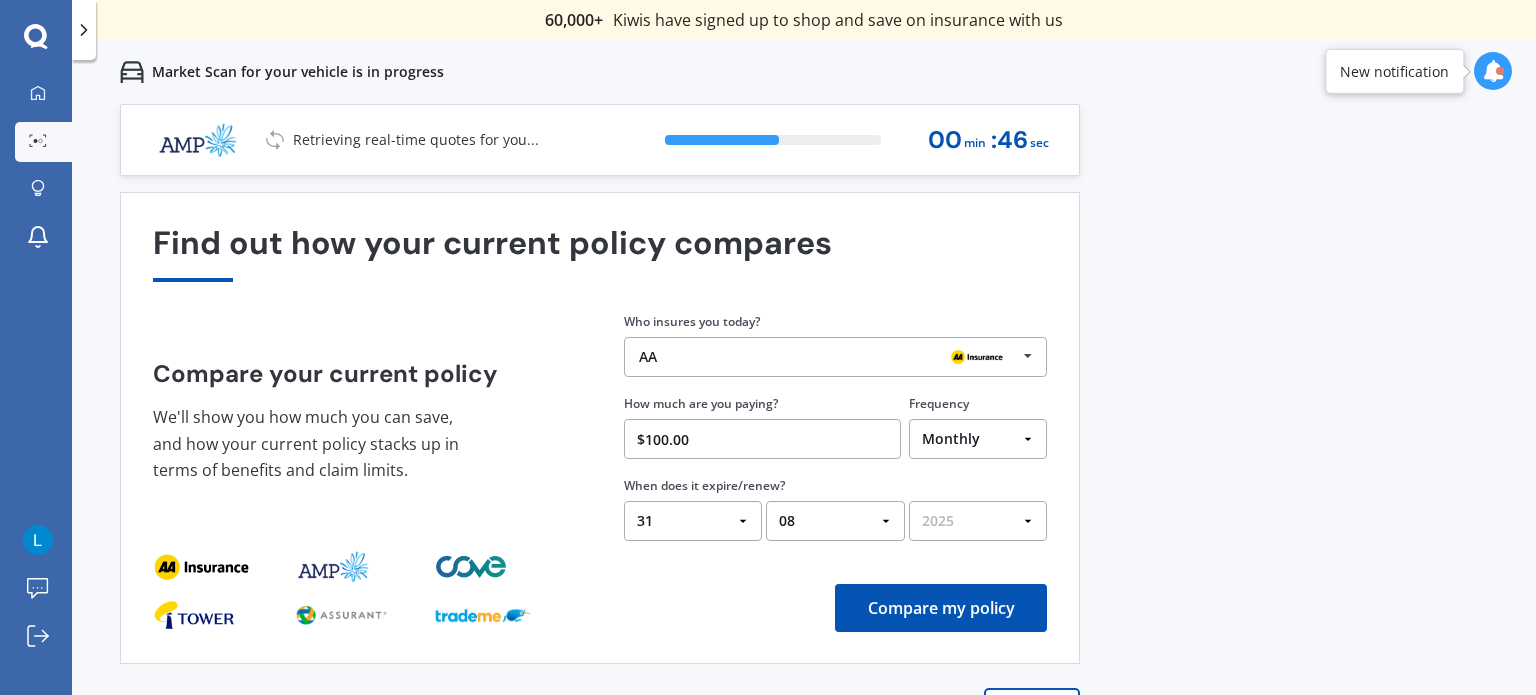 click on "YYYY 2026 2025 2024" at bounding box center [978, 521] 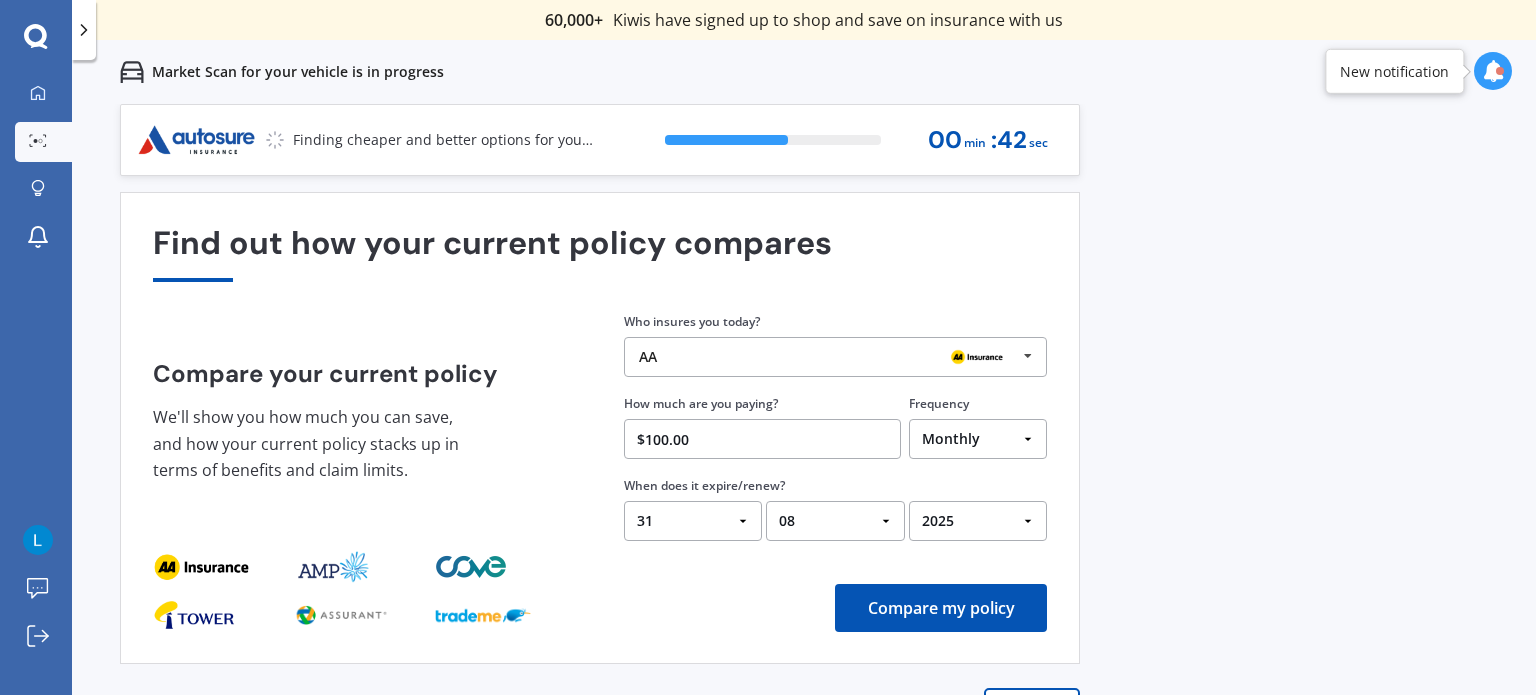 click on "Compare my policy" at bounding box center [941, 608] 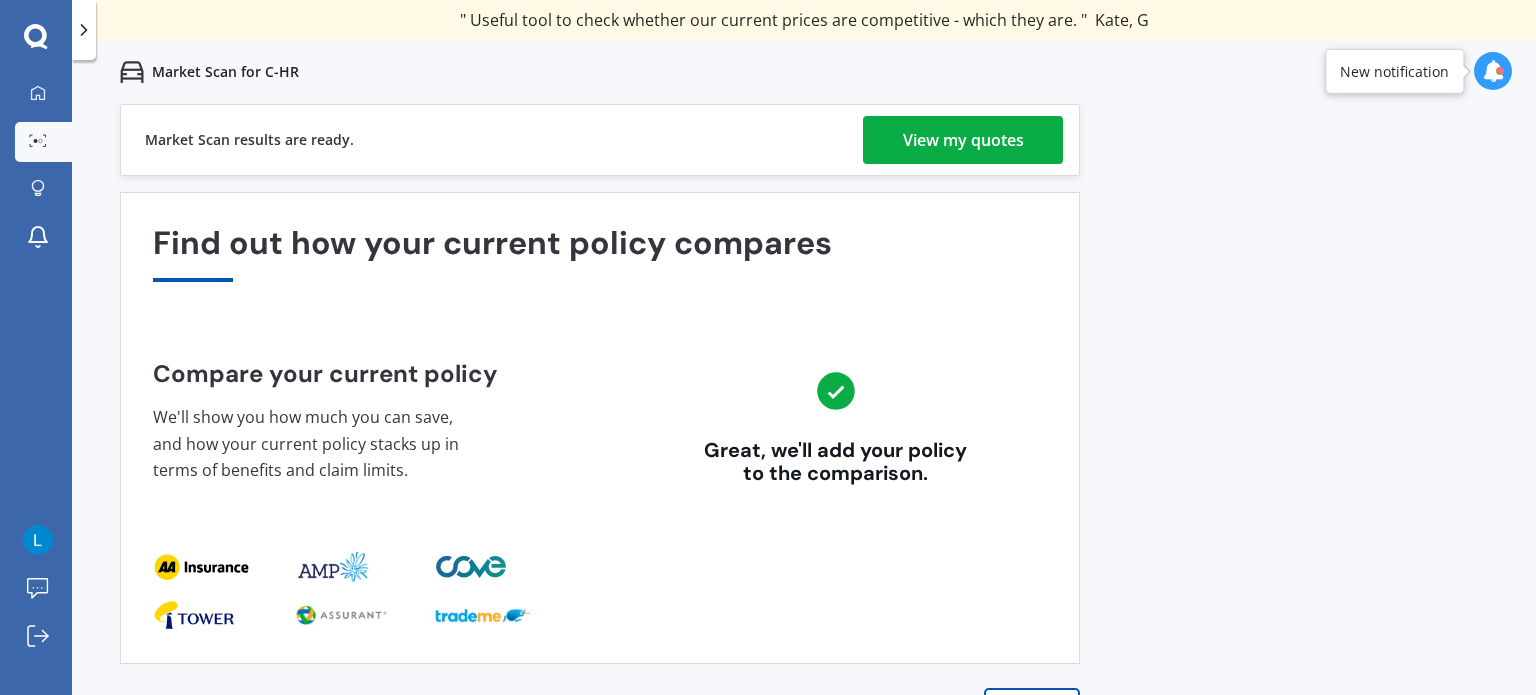 click on "View my quotes" at bounding box center (963, 140) 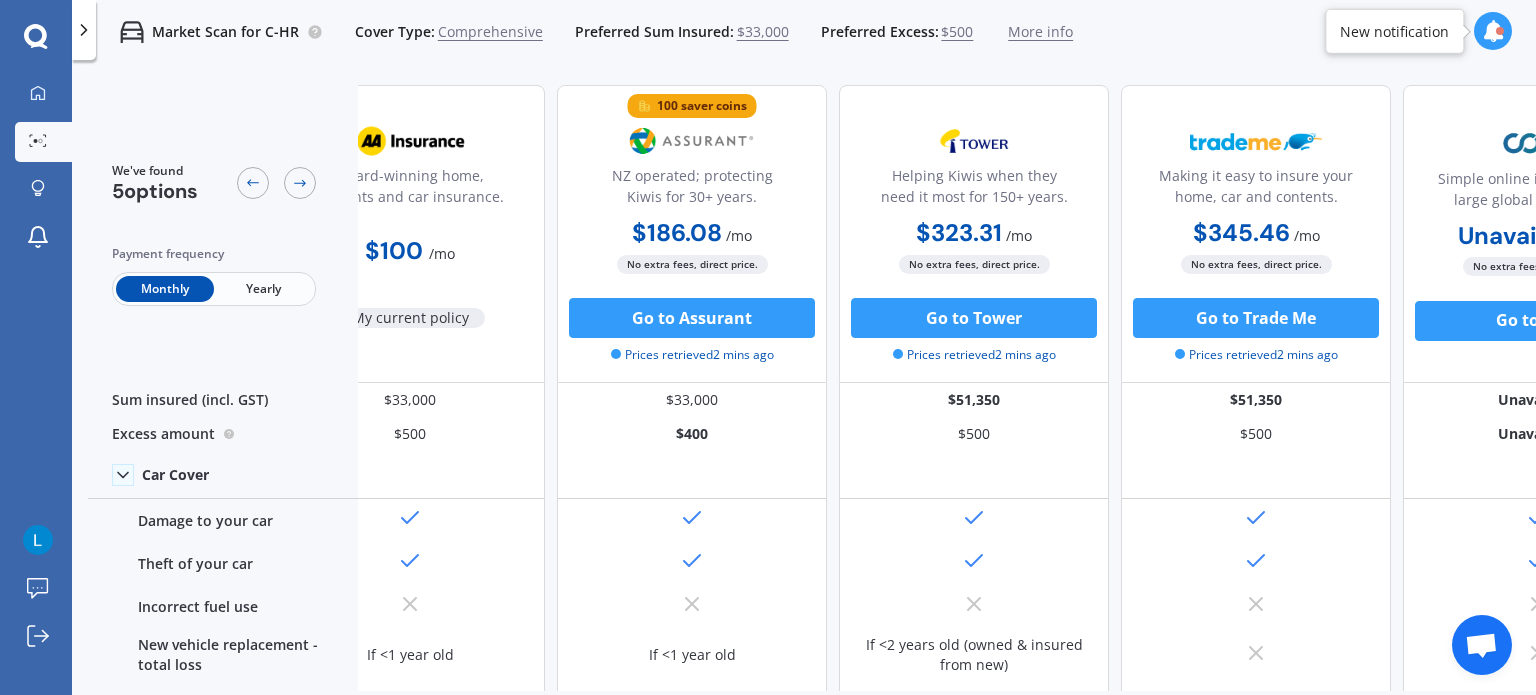 scroll, scrollTop: 0, scrollLeft: 0, axis: both 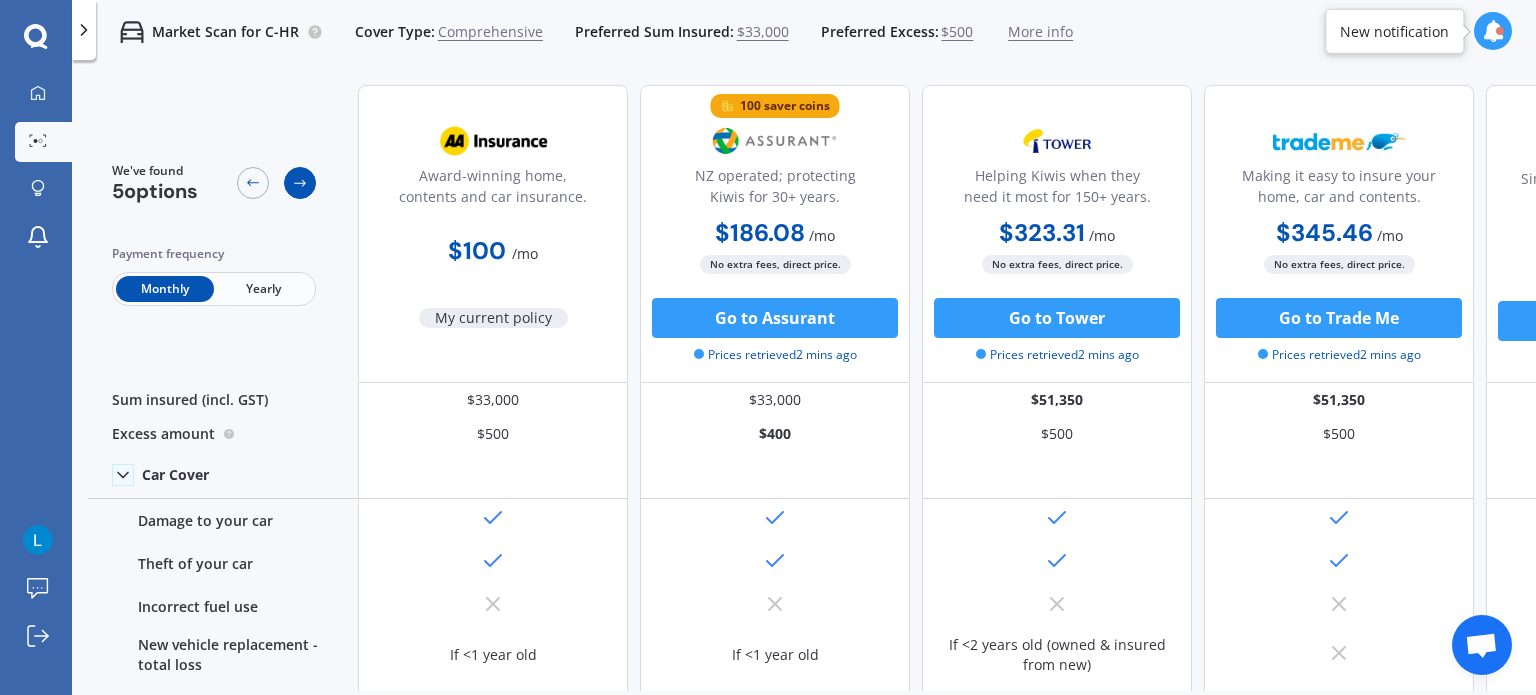 click 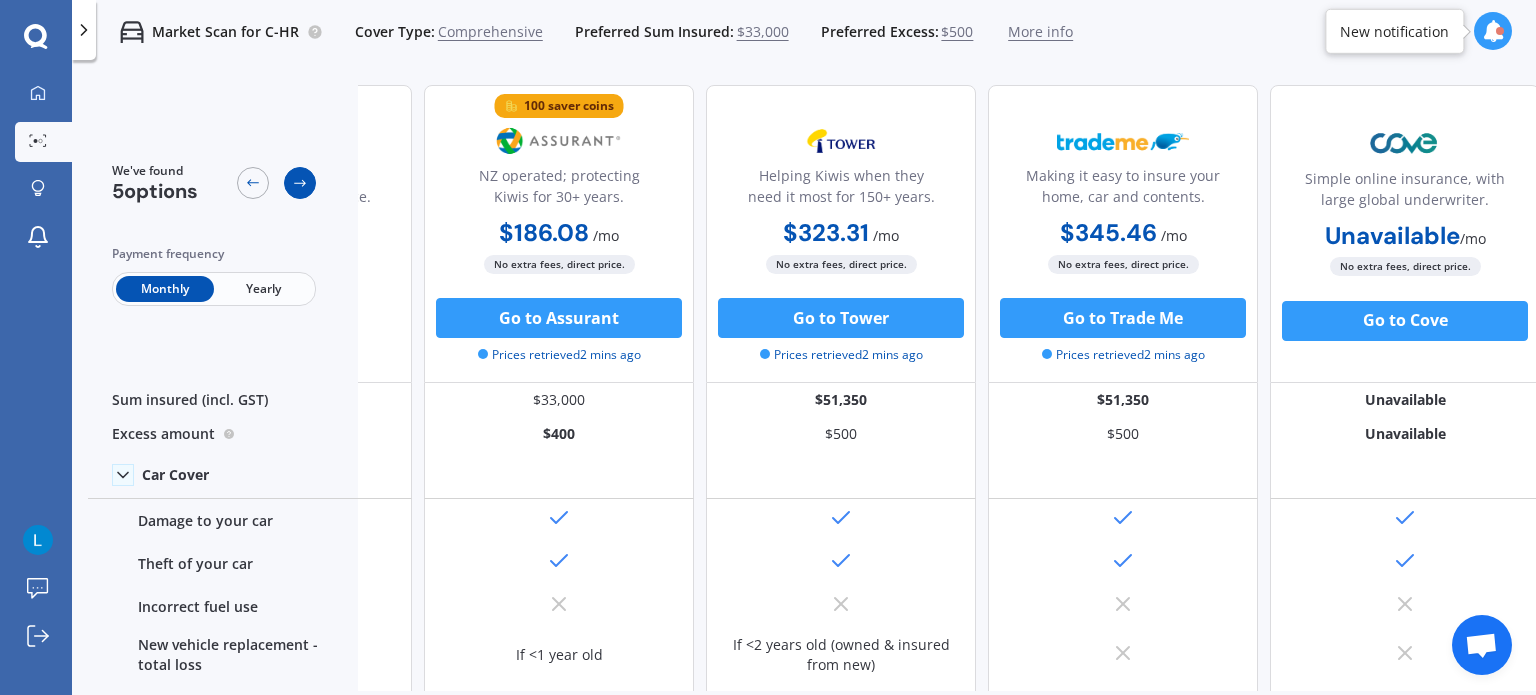 scroll, scrollTop: 0, scrollLeft: 229, axis: horizontal 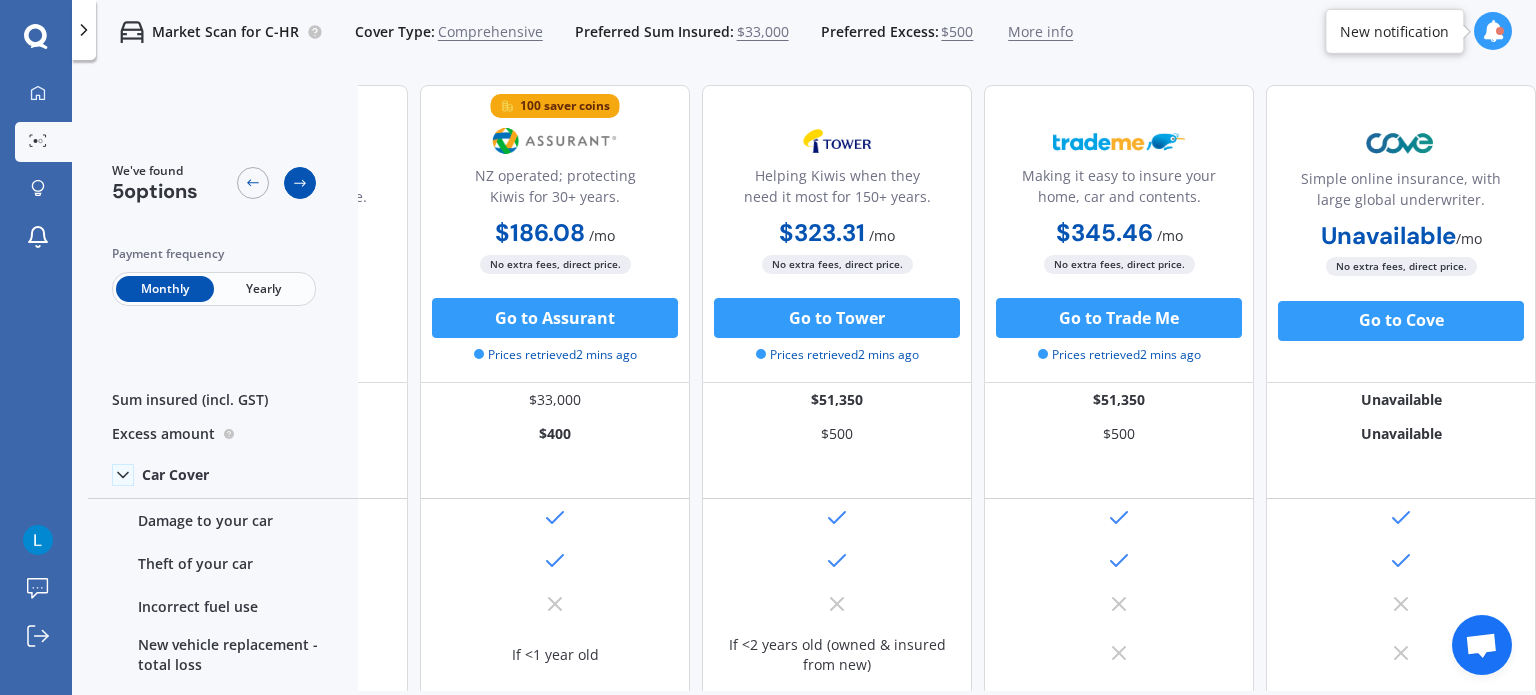 click 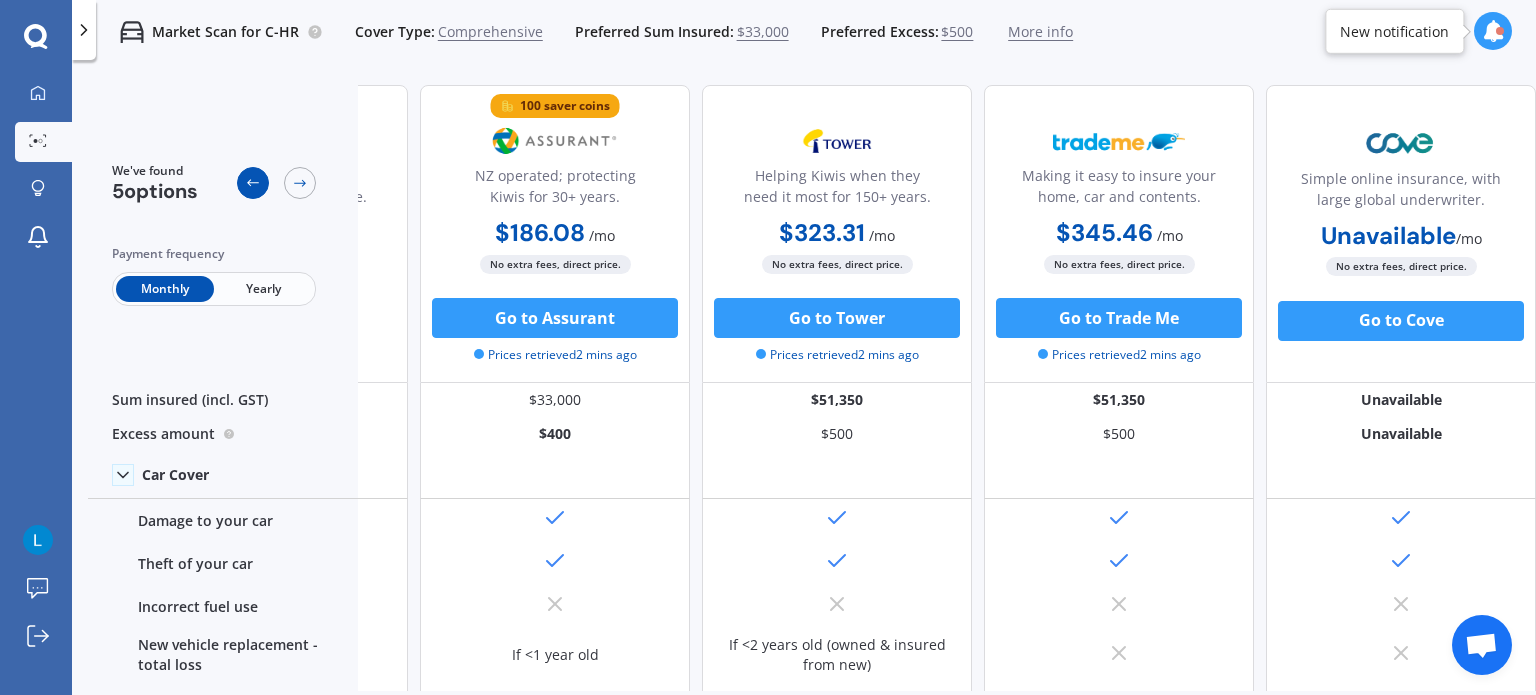 click 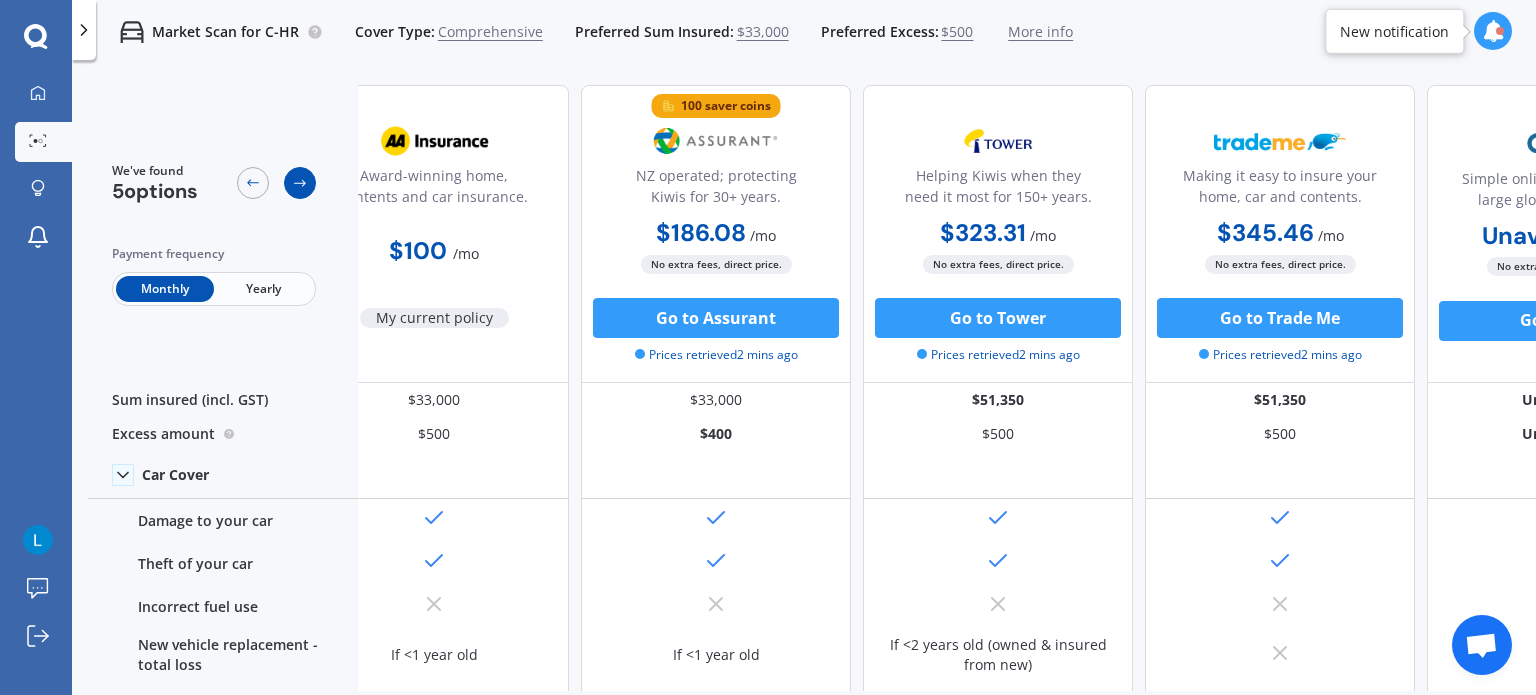 scroll, scrollTop: 0, scrollLeft: 0, axis: both 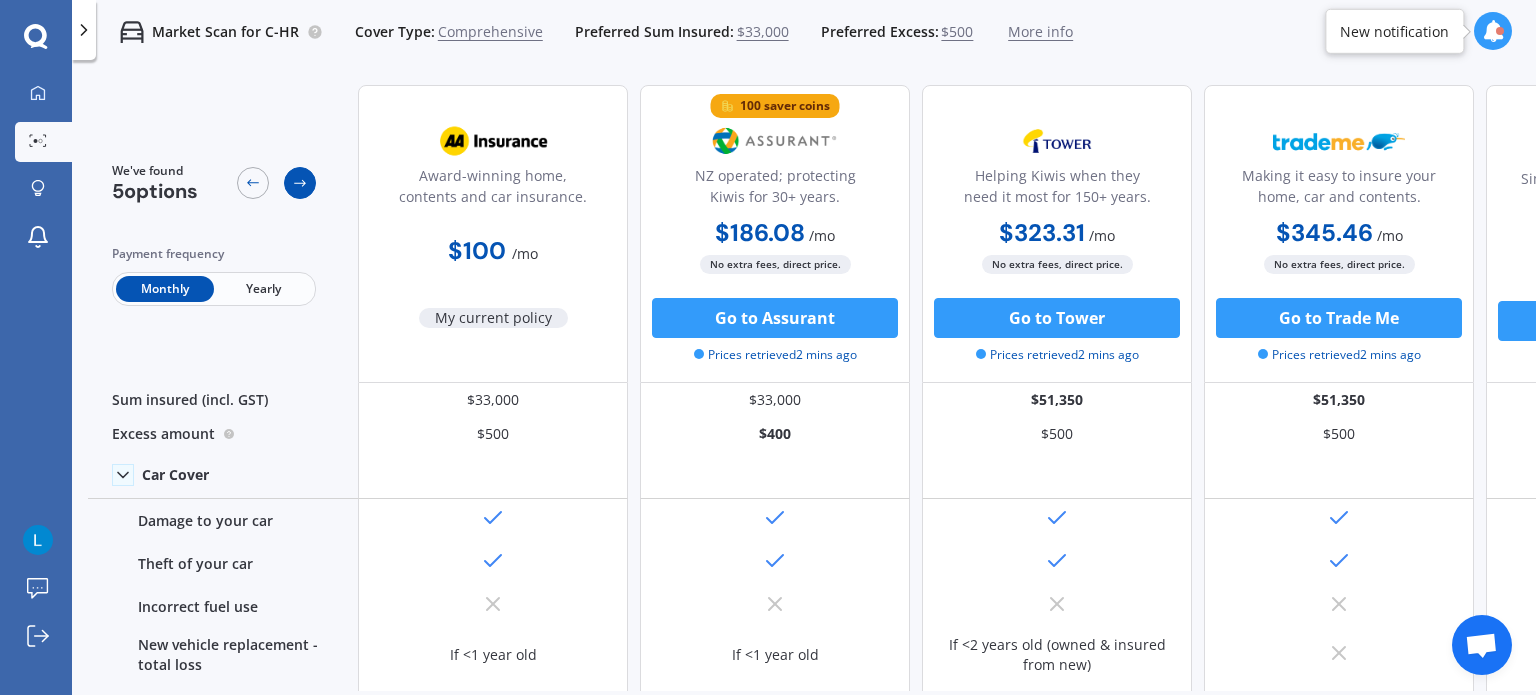 click 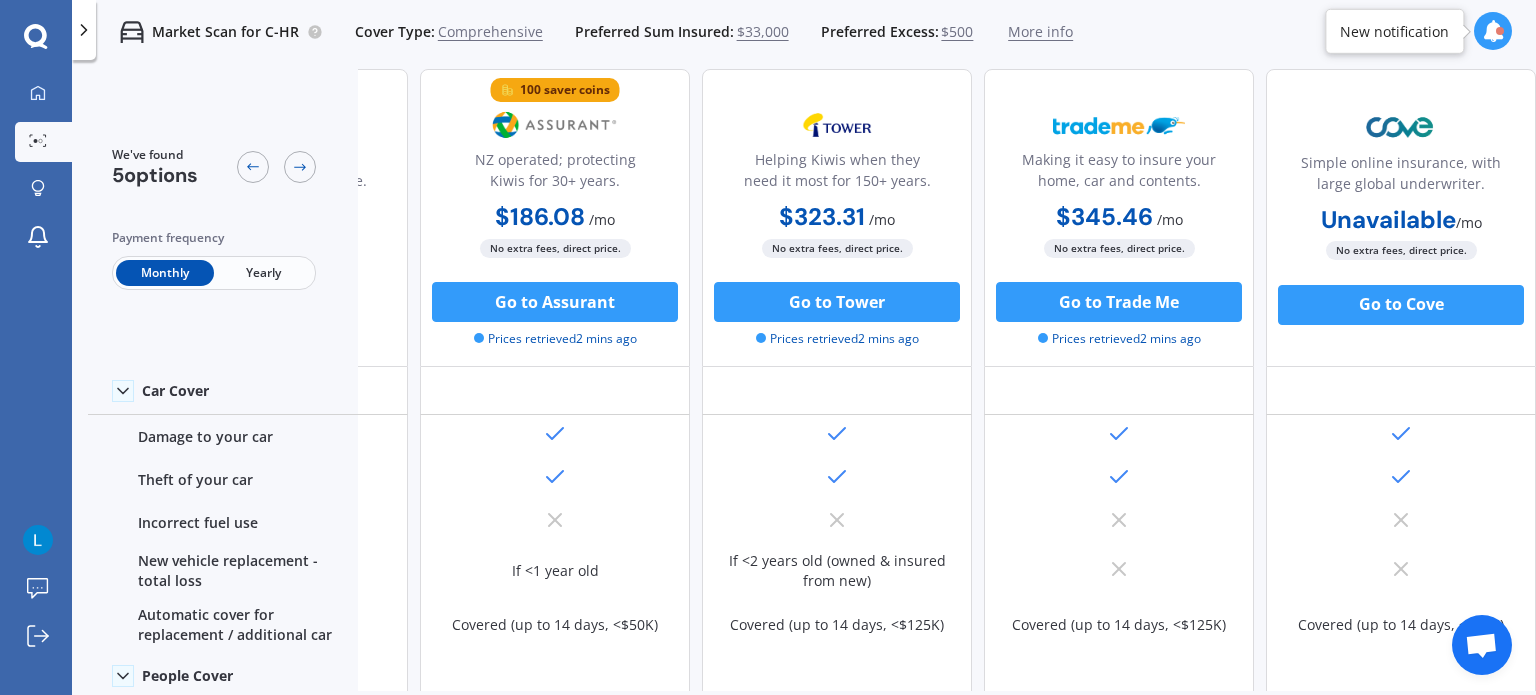 scroll, scrollTop: 0, scrollLeft: 229, axis: horizontal 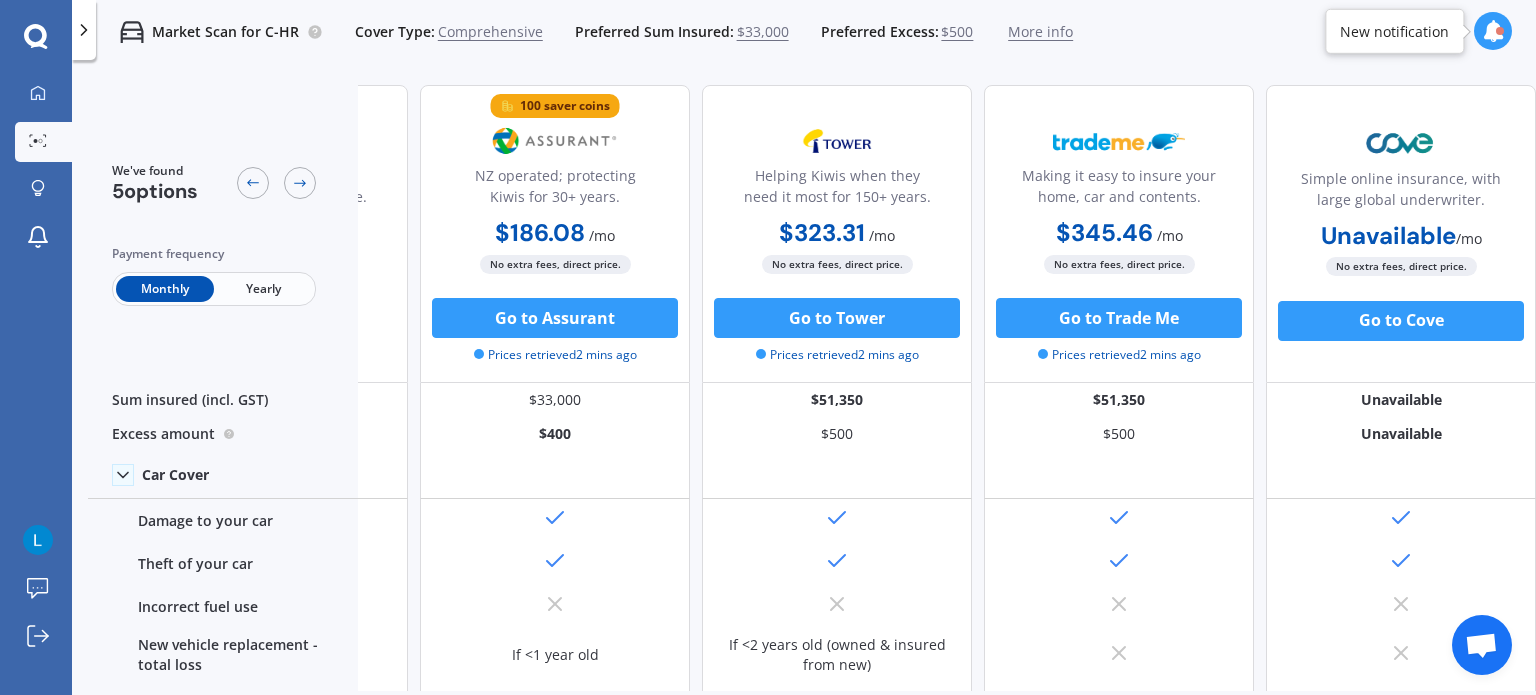 click on "More info" at bounding box center [1040, 32] 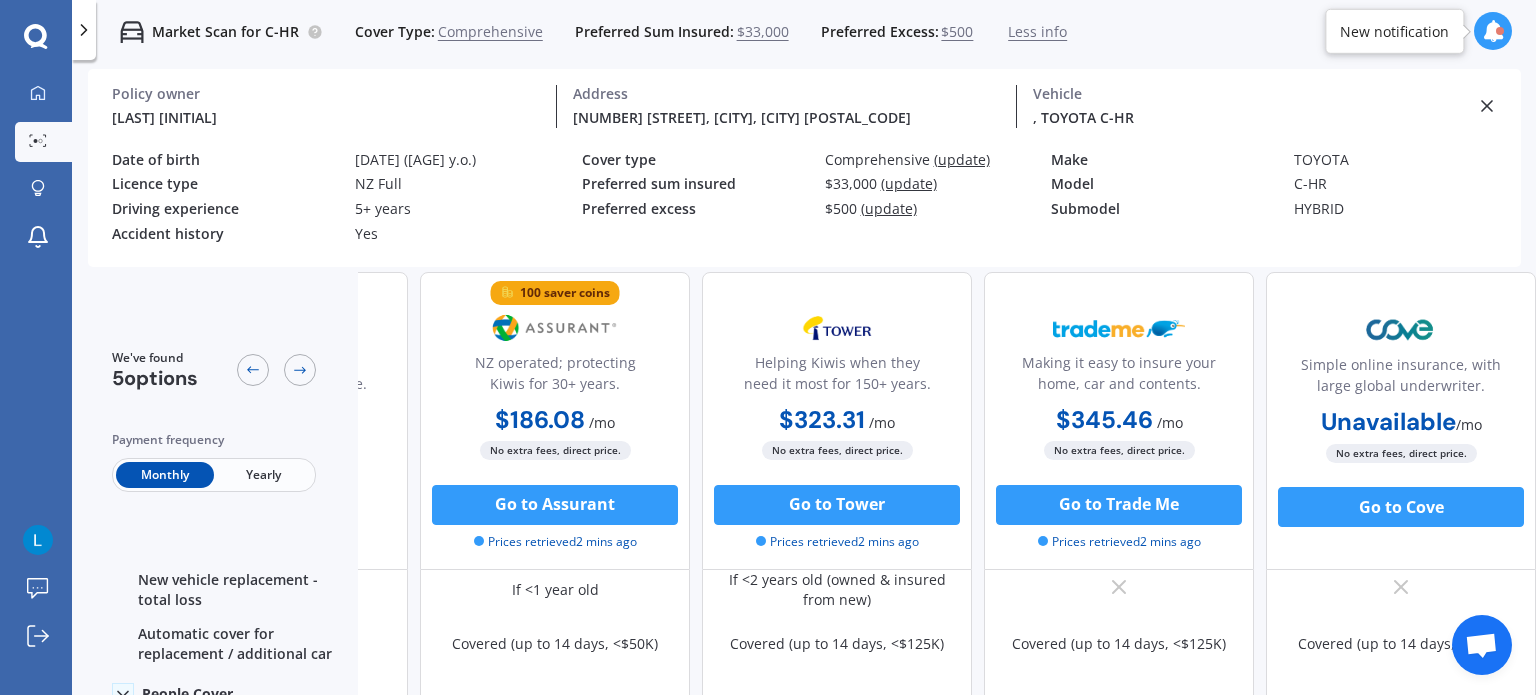 scroll, scrollTop: 300, scrollLeft: 229, axis: both 